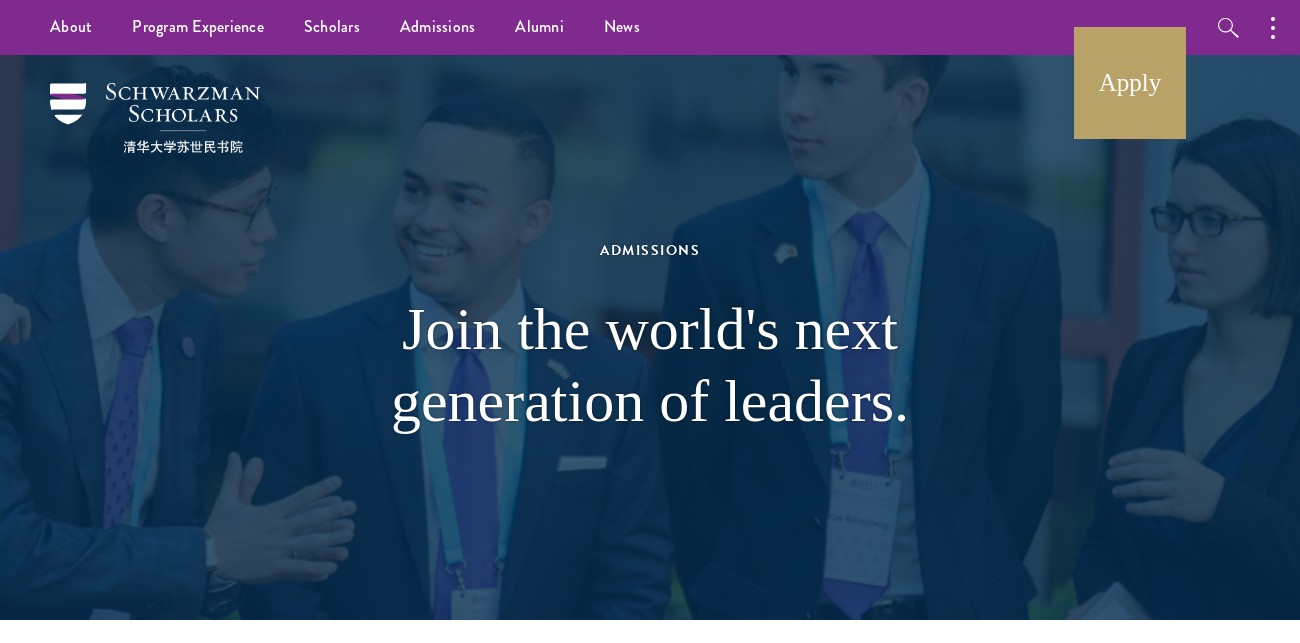 scroll, scrollTop: 0, scrollLeft: 0, axis: both 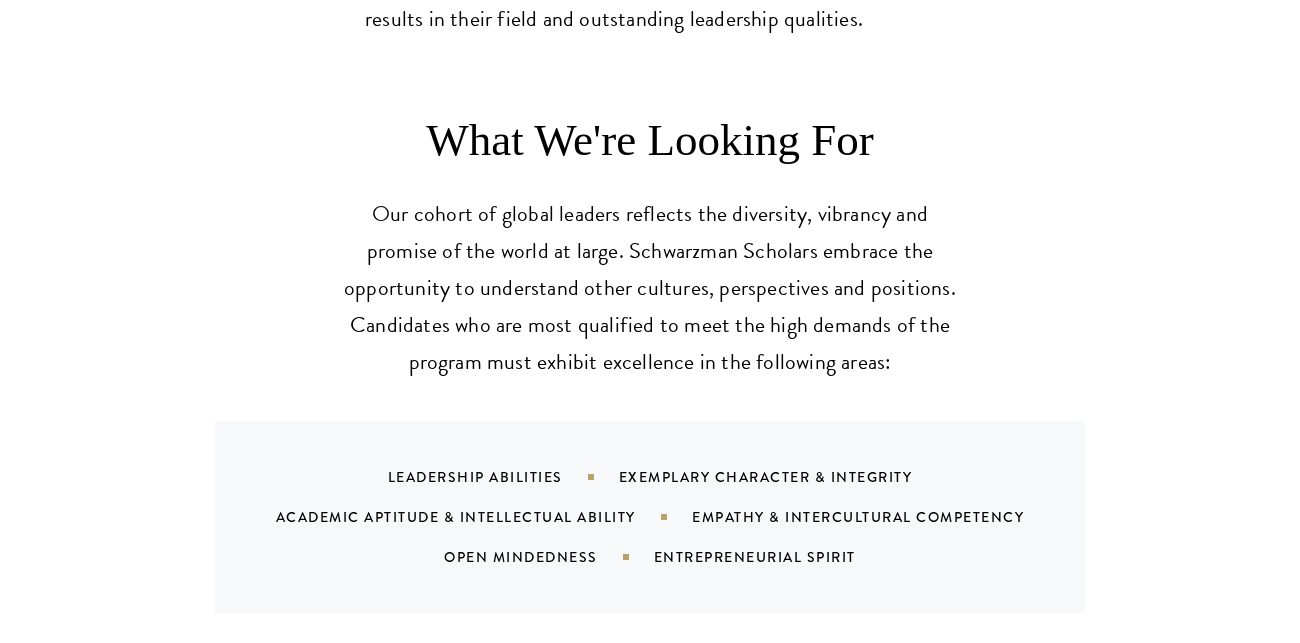click on "Our cohort of global leaders reflects the diversity, vibrancy and promise of the world at large. Schwarzman Scholars embrace the opportunity to understand other cultures, perspectives and positions. Candidates who are most qualified to meet the high demands of the program must exhibit excellence in the following areas:" at bounding box center (650, 288) 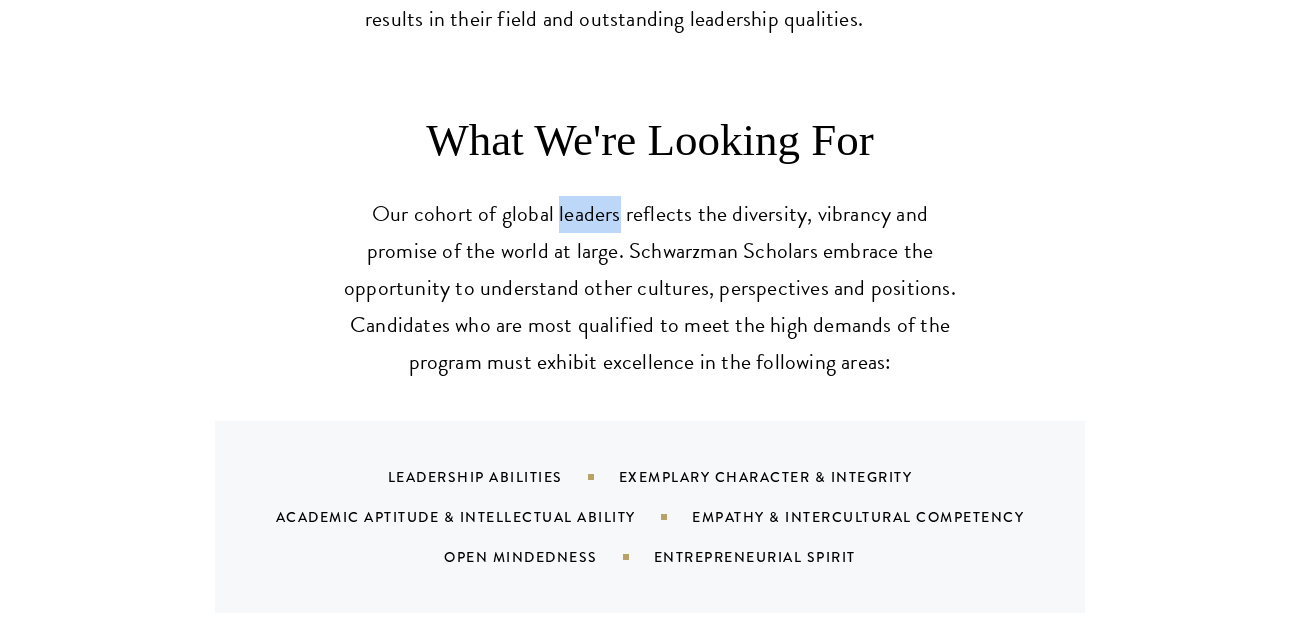 click on "Our cohort of global leaders reflects the diversity, vibrancy and promise of the world at large. Schwarzman Scholars embrace the opportunity to understand other cultures, perspectives and positions. Candidates who are most qualified to meet the high demands of the program must exhibit excellence in the following areas:" at bounding box center (650, 288) 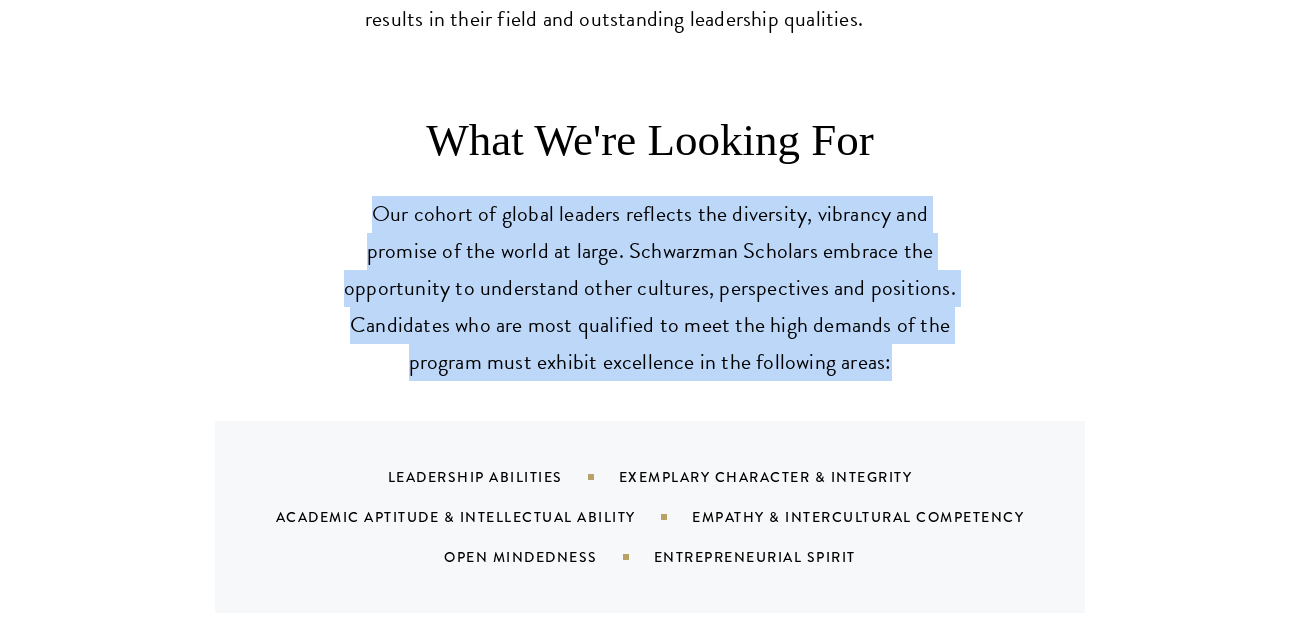 click on "Our cohort of global leaders reflects the diversity, vibrancy and promise of the world at large. Schwarzman Scholars embrace the opportunity to understand other cultures, perspectives and positions. Candidates who are most qualified to meet the high demands of the program must exhibit excellence in the following areas:" at bounding box center [650, 288] 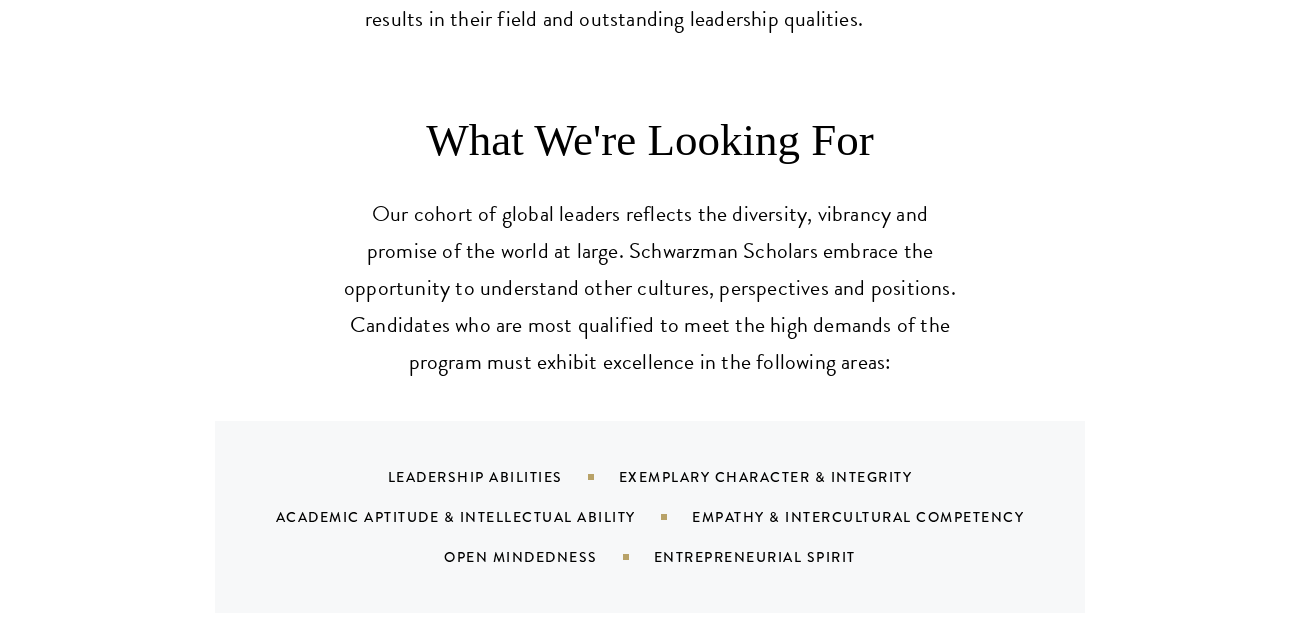 click on "Our cohort of global leaders reflects the diversity, vibrancy and promise of the world at large. Schwarzman Scholars embrace the opportunity to understand other cultures, perspectives and positions. Candidates who are most qualified to meet the high demands of the program must exhibit excellence in the following areas:" at bounding box center (650, 288) 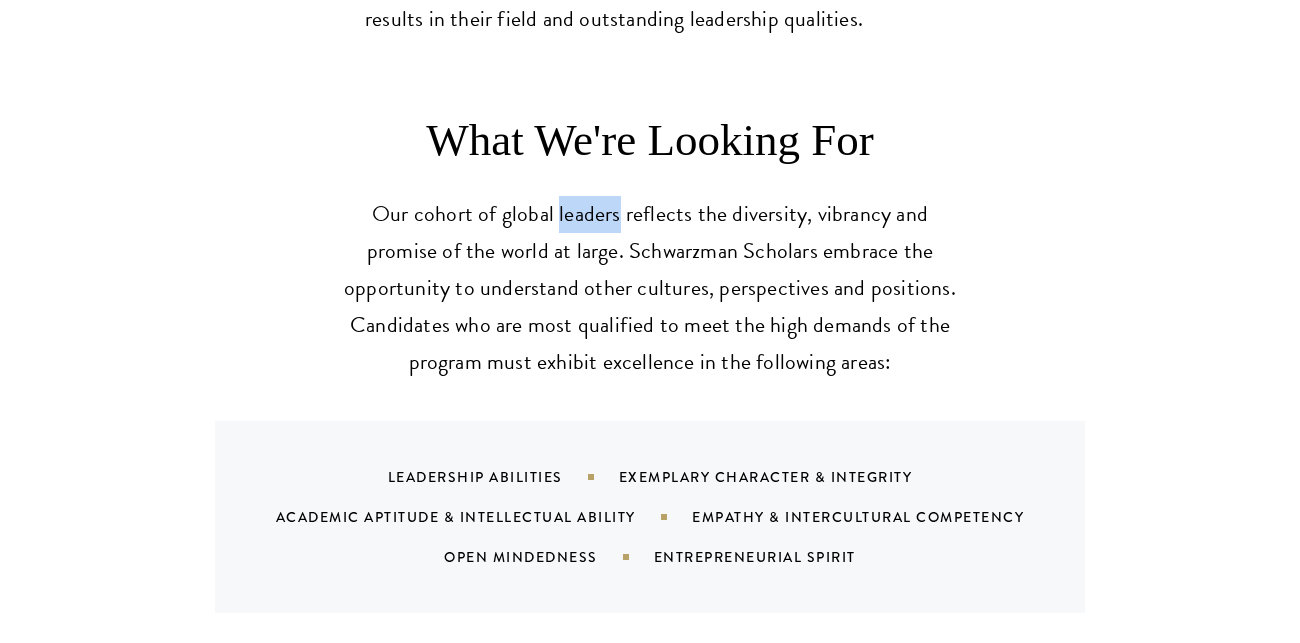 click on "Our cohort of global leaders reflects the diversity, vibrancy and promise of the world at large. Schwarzman Scholars embrace the opportunity to understand other cultures, perspectives and positions. Candidates who are most qualified to meet the high demands of the program must exhibit excellence in the following areas:" at bounding box center [650, 288] 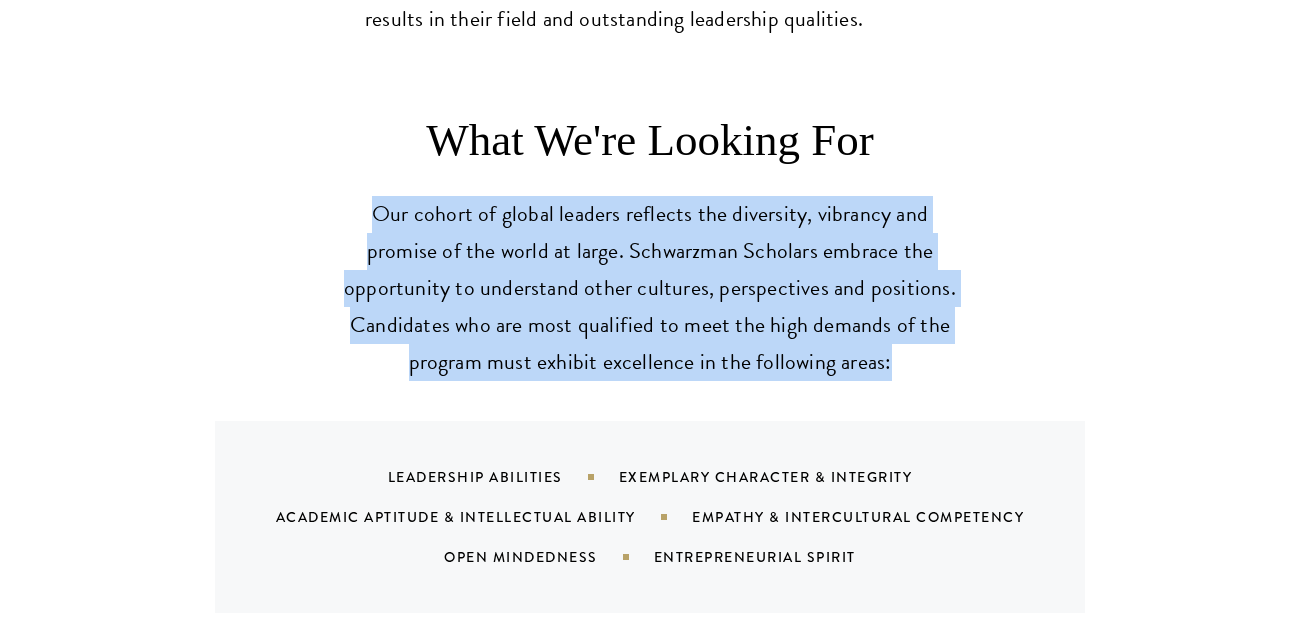 click on "Our cohort of global leaders reflects the diversity, vibrancy and promise of the world at large. Schwarzman Scholars embrace the opportunity to understand other cultures, perspectives and positions. Candidates who are most qualified to meet the high demands of the program must exhibit excellence in the following areas:" at bounding box center [650, 288] 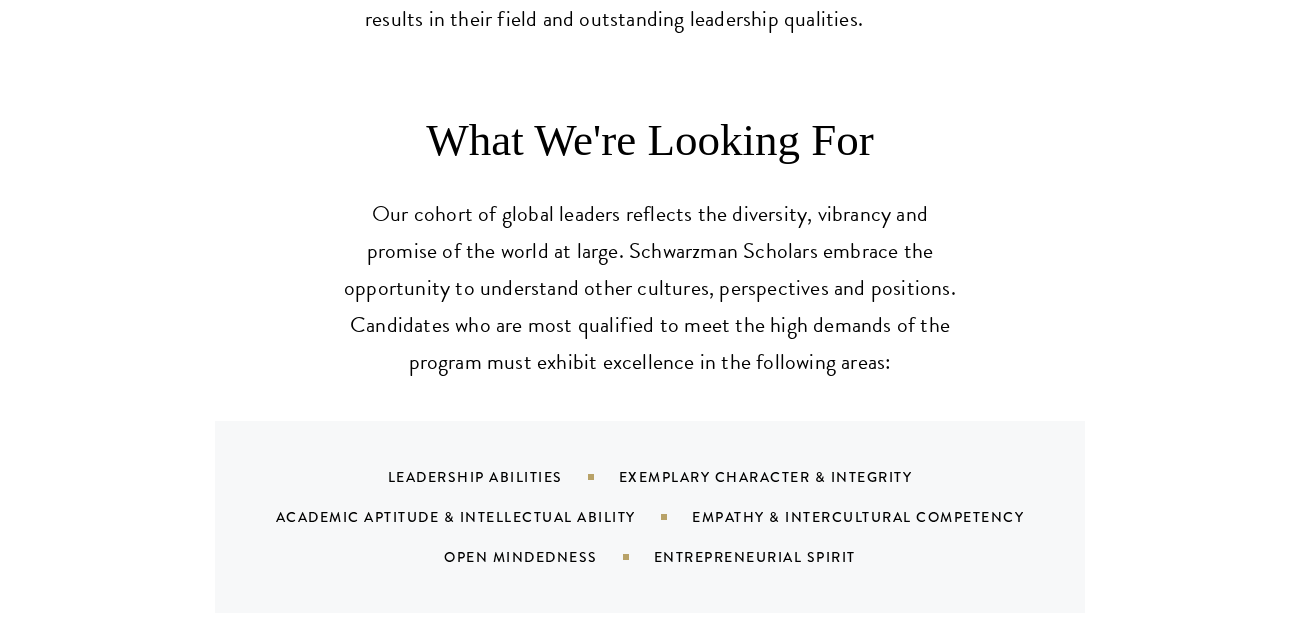 click on "Our cohort of global leaders reflects the diversity, vibrancy and promise of the world at large. Schwarzman Scholars embrace the opportunity to understand other cultures, perspectives and positions. Candidates who are most qualified to meet the high demands of the program must exhibit excellence in the following areas:" at bounding box center [650, 288] 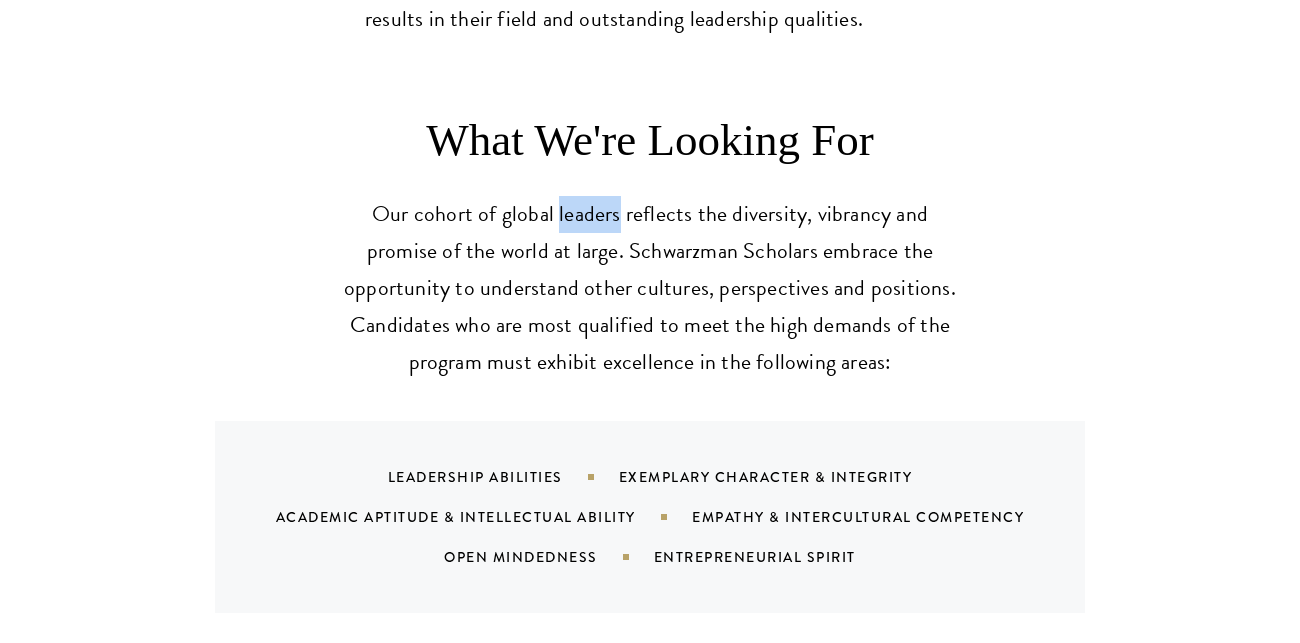 click on "Our cohort of global leaders reflects the diversity, vibrancy and promise of the world at large. Schwarzman Scholars embrace the opportunity to understand other cultures, perspectives and positions. Candidates who are most qualified to meet the high demands of the program must exhibit excellence in the following areas:" at bounding box center [650, 288] 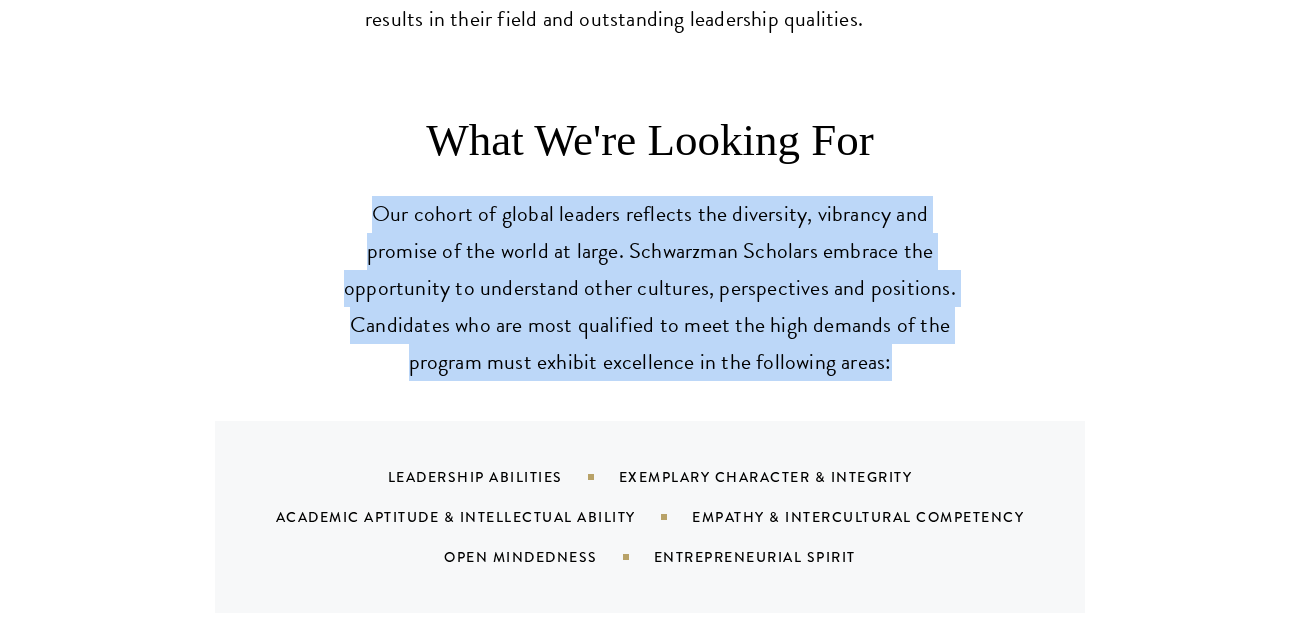 click on "Our cohort of global leaders reflects the diversity, vibrancy and promise of the world at large. Schwarzman Scholars embrace the opportunity to understand other cultures, perspectives and positions. Candidates who are most qualified to meet the high demands of the program must exhibit excellence in the following areas:" at bounding box center (650, 288) 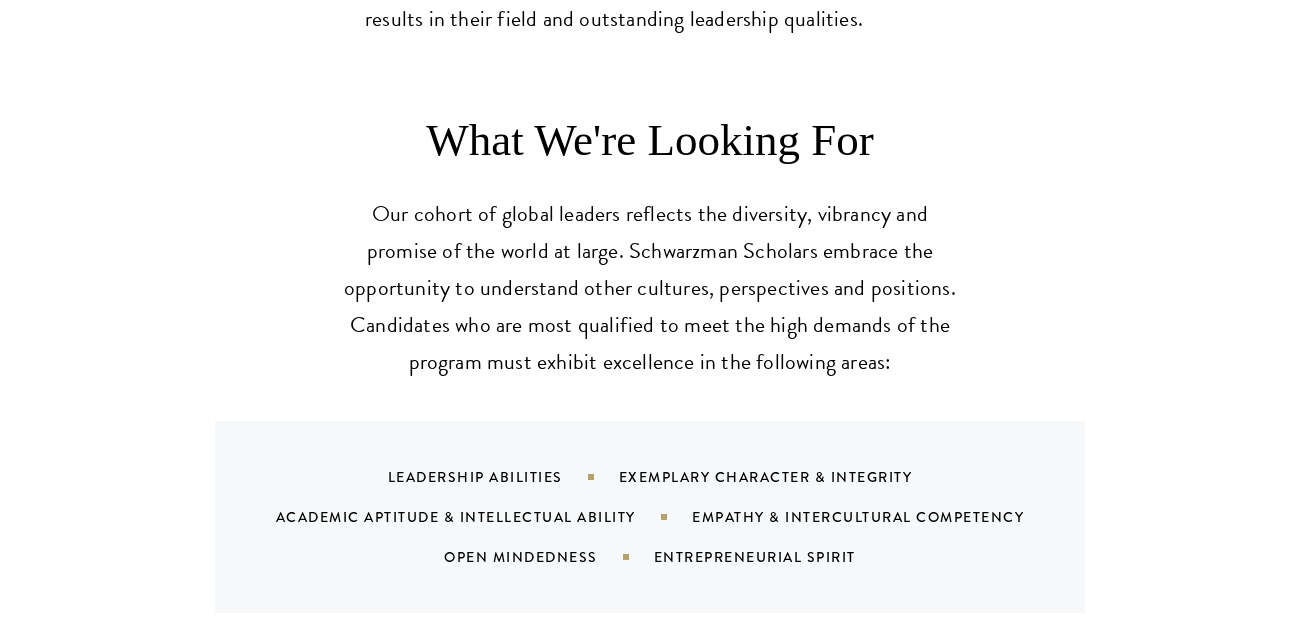 scroll, scrollTop: 1792, scrollLeft: 0, axis: vertical 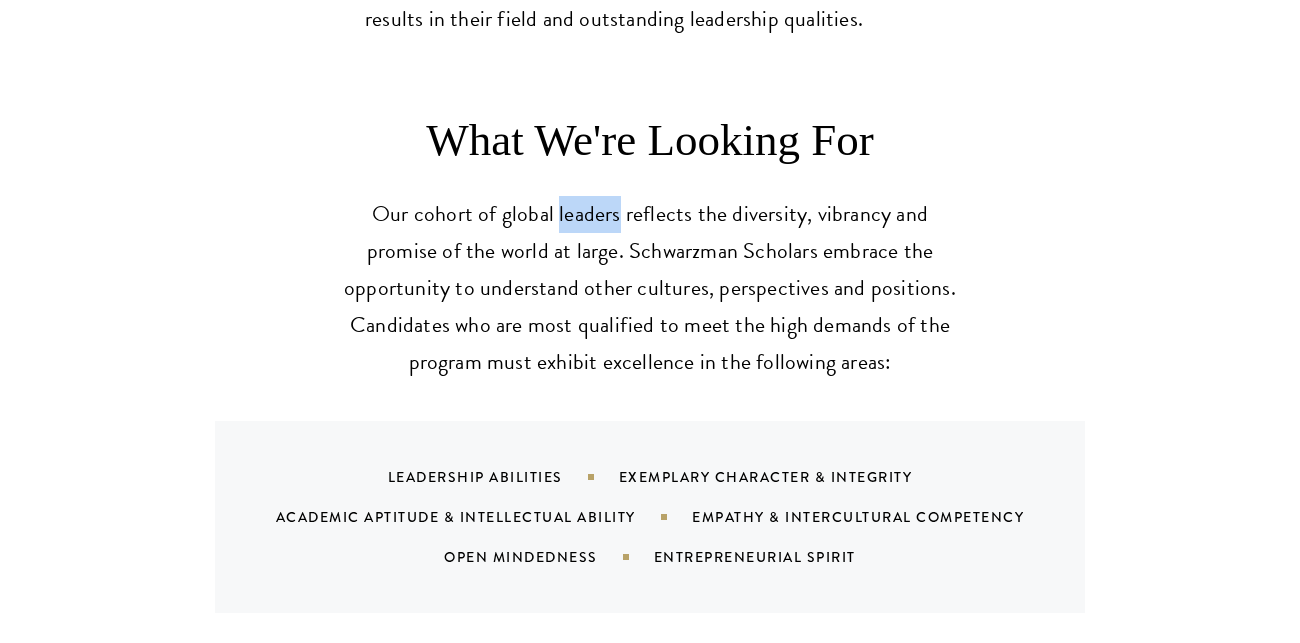 click on "Our cohort of global leaders reflects the diversity, vibrancy and promise of the world at large. Schwarzman Scholars embrace the opportunity to understand other cultures, perspectives and positions. Candidates who are most qualified to meet the high demands of the program must exhibit excellence in the following areas:" at bounding box center (650, 288) 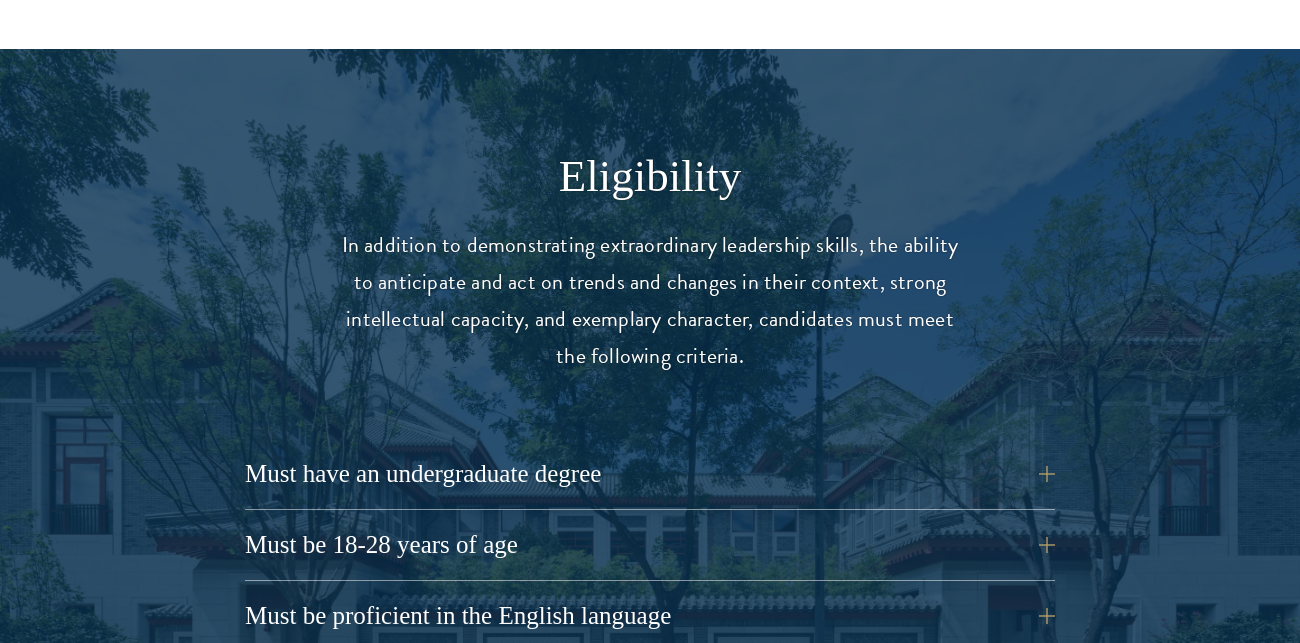 scroll, scrollTop: 2457, scrollLeft: 0, axis: vertical 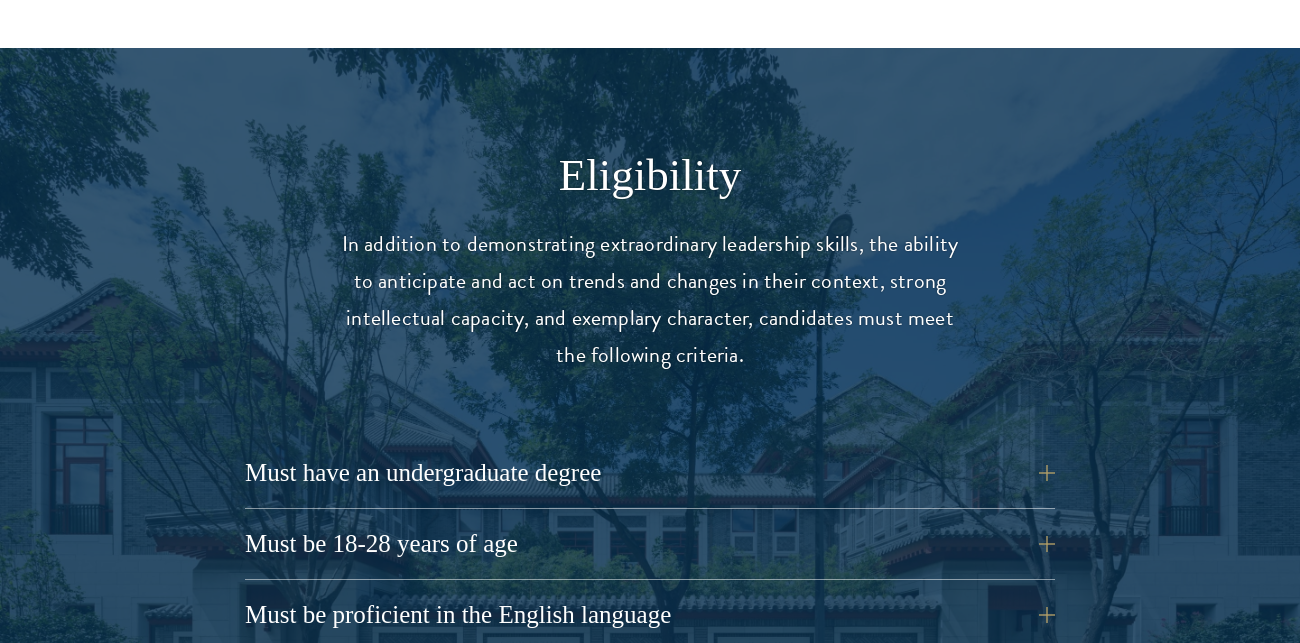 click on "In addition to demonstrating extraordinary leadership skills, the ability to anticipate and act on trends and changes in their context, strong intellectual capacity, and exemplary character, candidates must meet the following criteria." at bounding box center (650, 300) 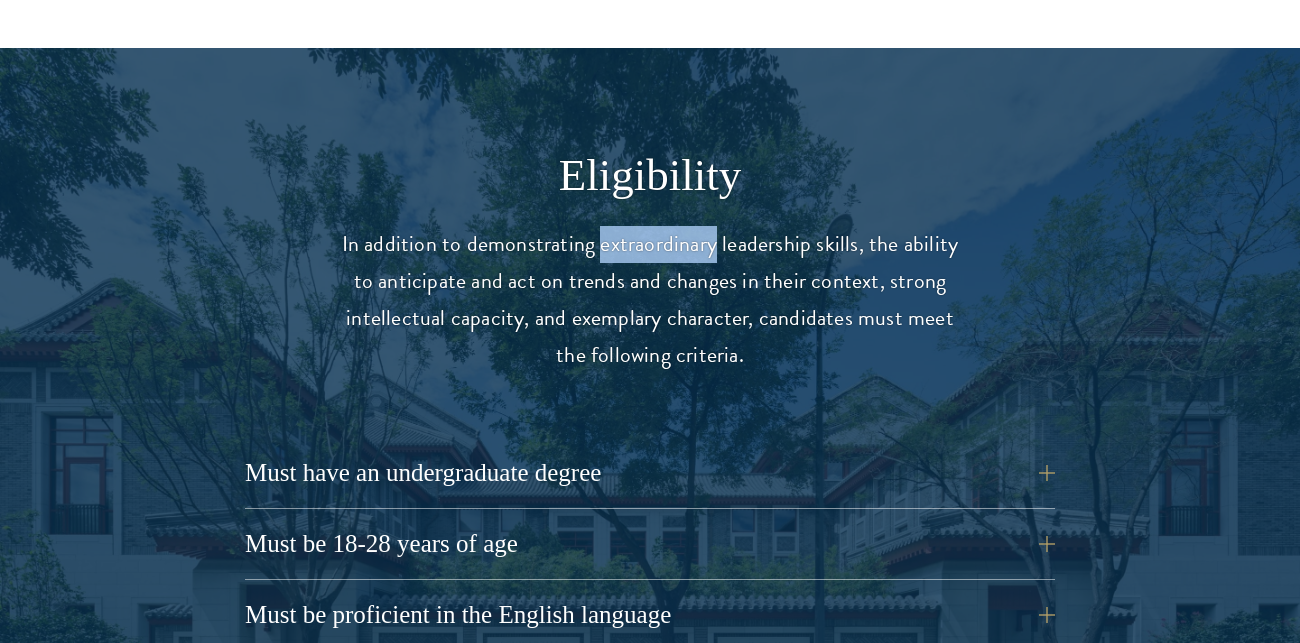 click on "In addition to demonstrating extraordinary leadership skills, the ability to anticipate and act on trends and changes in their context, strong intellectual capacity, and exemplary character, candidates must meet the following criteria." at bounding box center (650, 300) 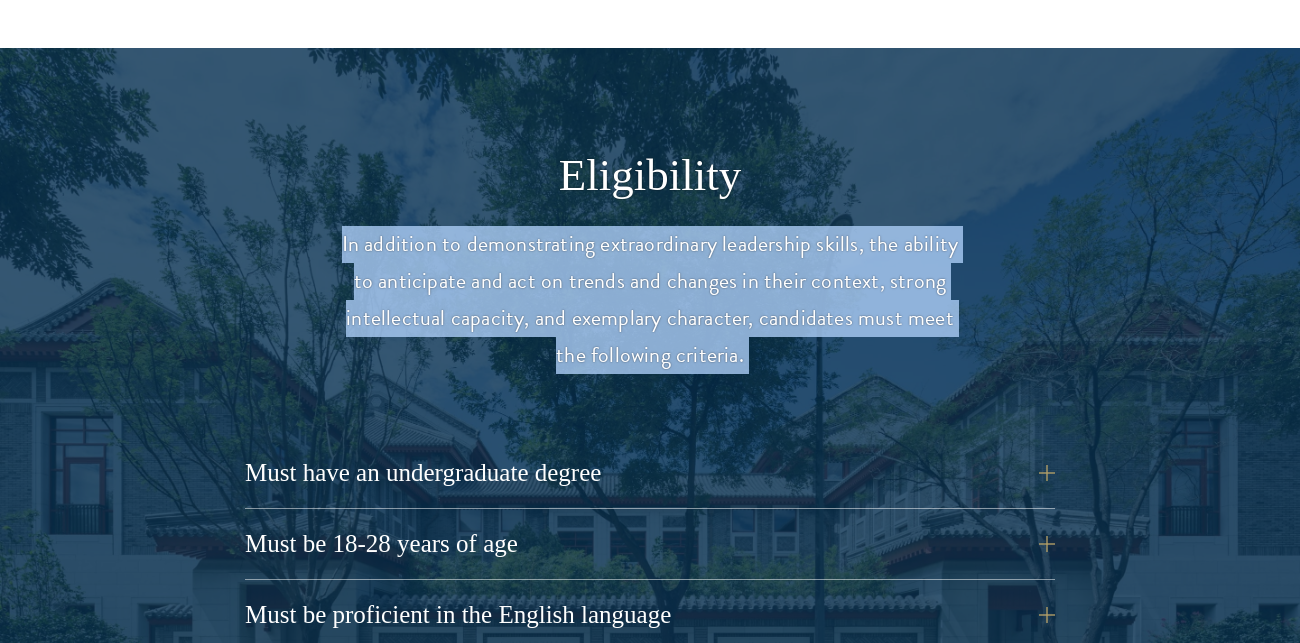 click on "In addition to demonstrating extraordinary leadership skills, the ability to anticipate and act on trends and changes in their context, strong intellectual capacity, and exemplary character, candidates must meet the following criteria." at bounding box center [650, 300] 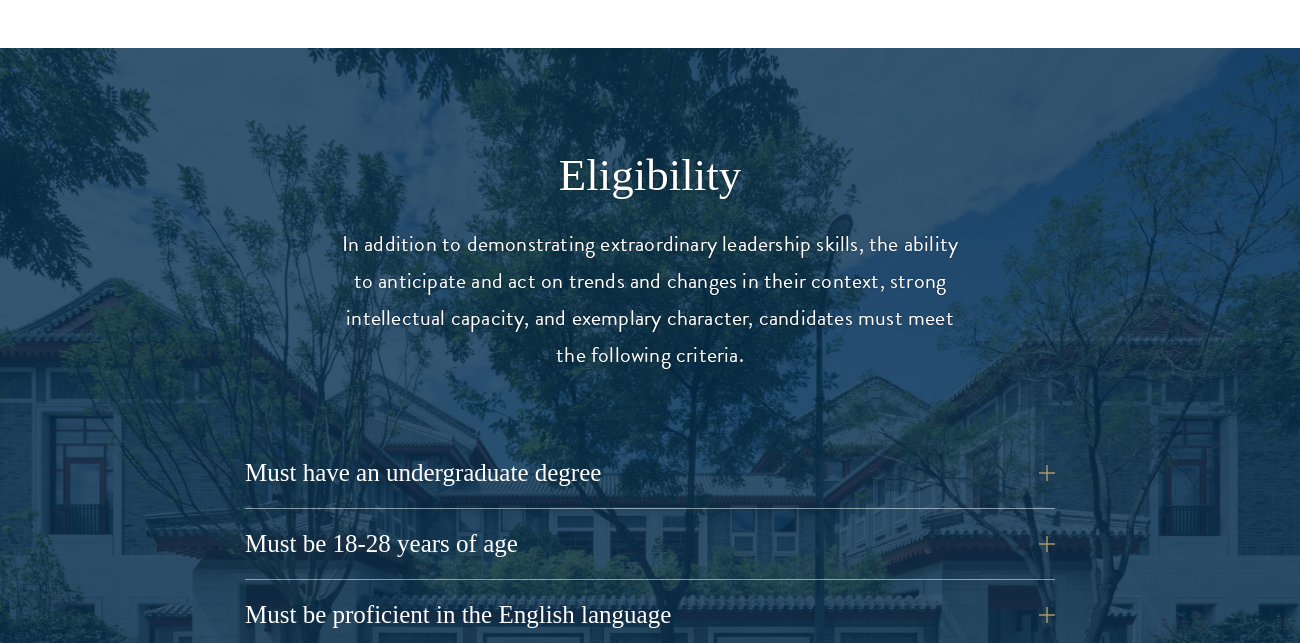 click on "In addition to demonstrating extraordinary leadership skills, the ability to anticipate and act on trends and changes in their context, strong intellectual capacity, and exemplary character, candidates must meet the following criteria." at bounding box center (650, 300) 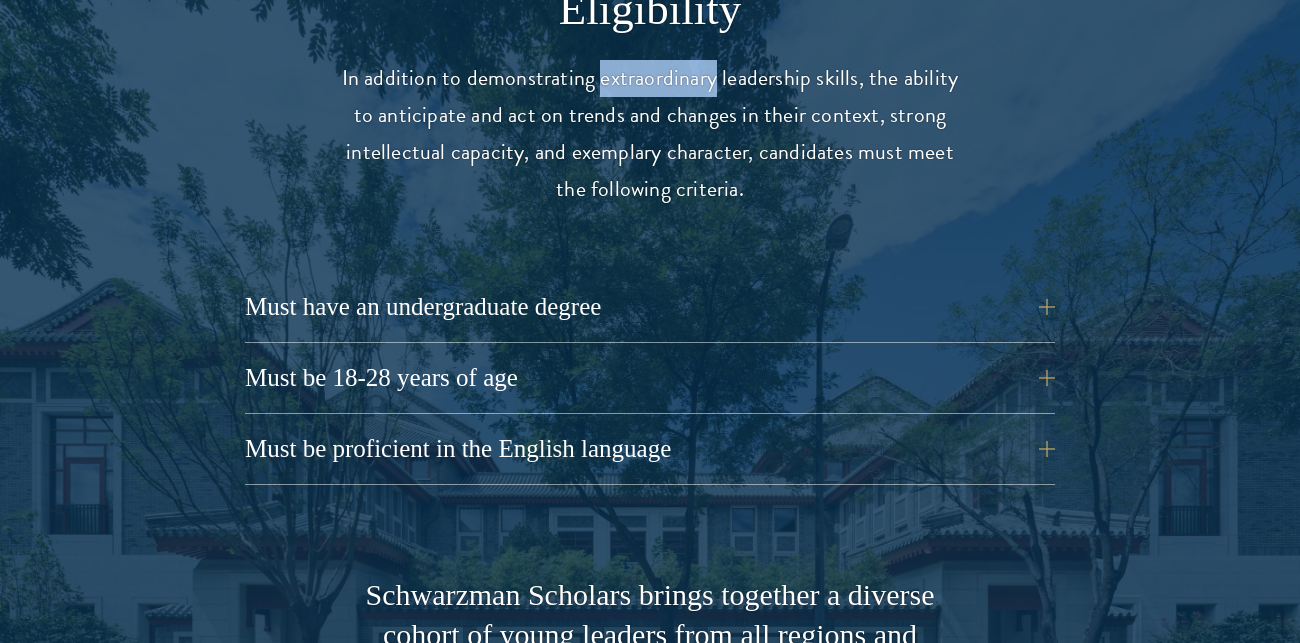 scroll, scrollTop: 2633, scrollLeft: 0, axis: vertical 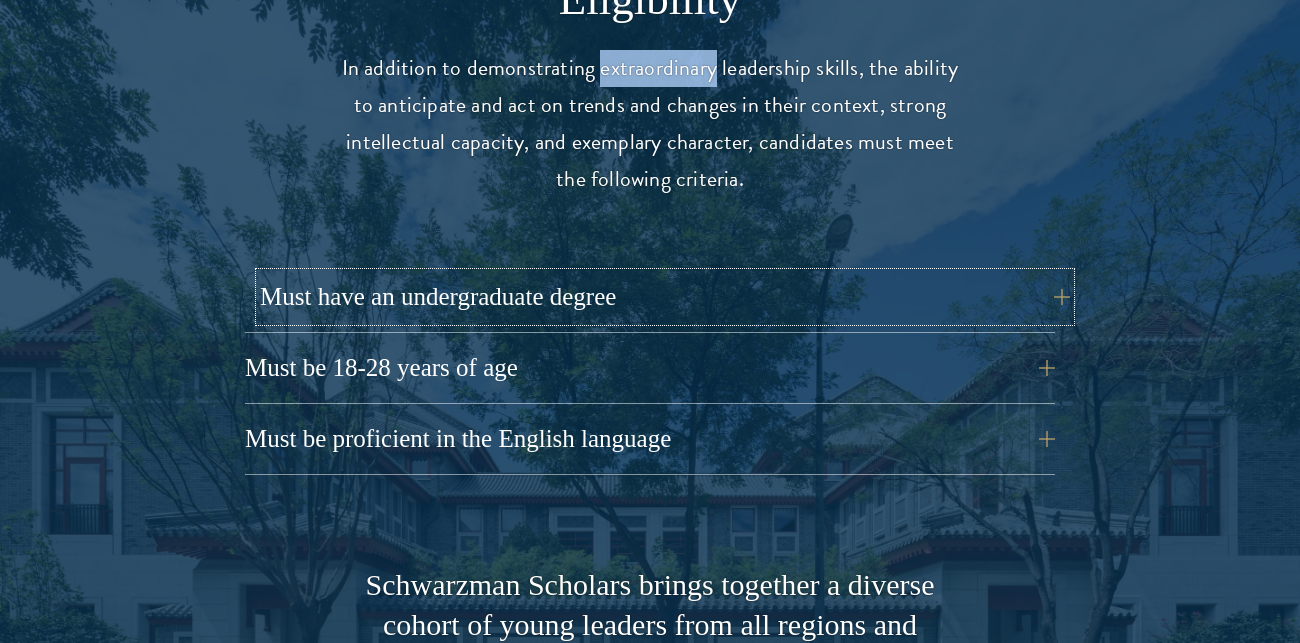 click on "Must have an undergraduate degree" at bounding box center [665, 297] 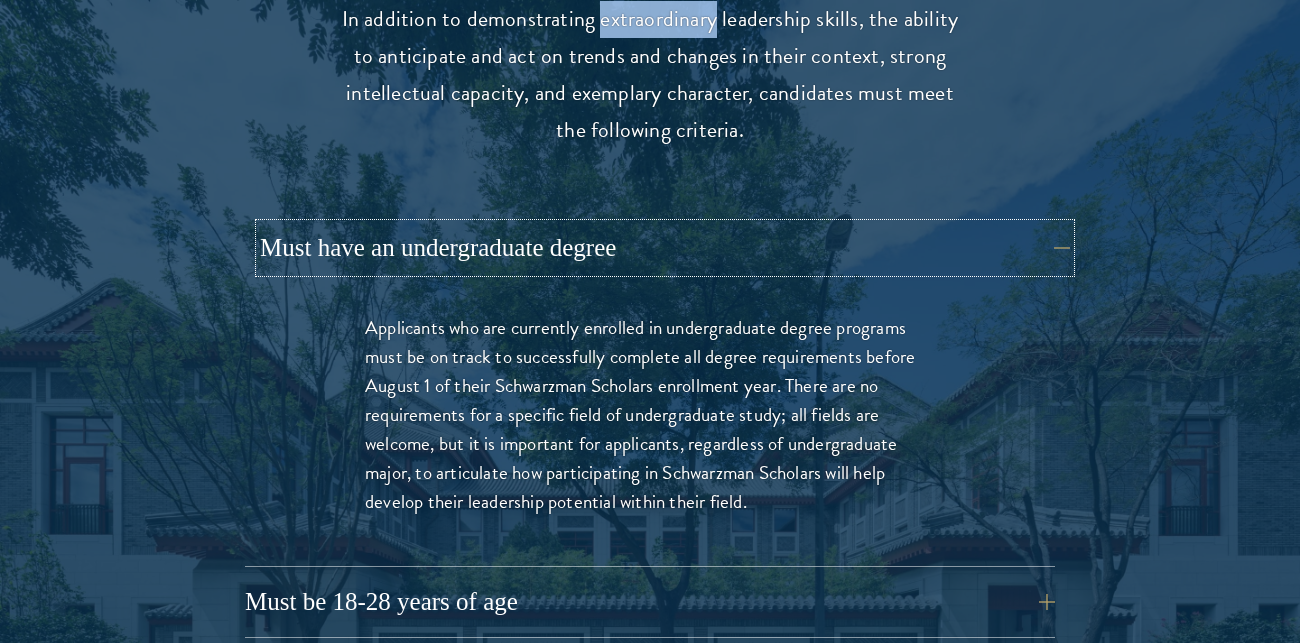 scroll, scrollTop: 2684, scrollLeft: 0, axis: vertical 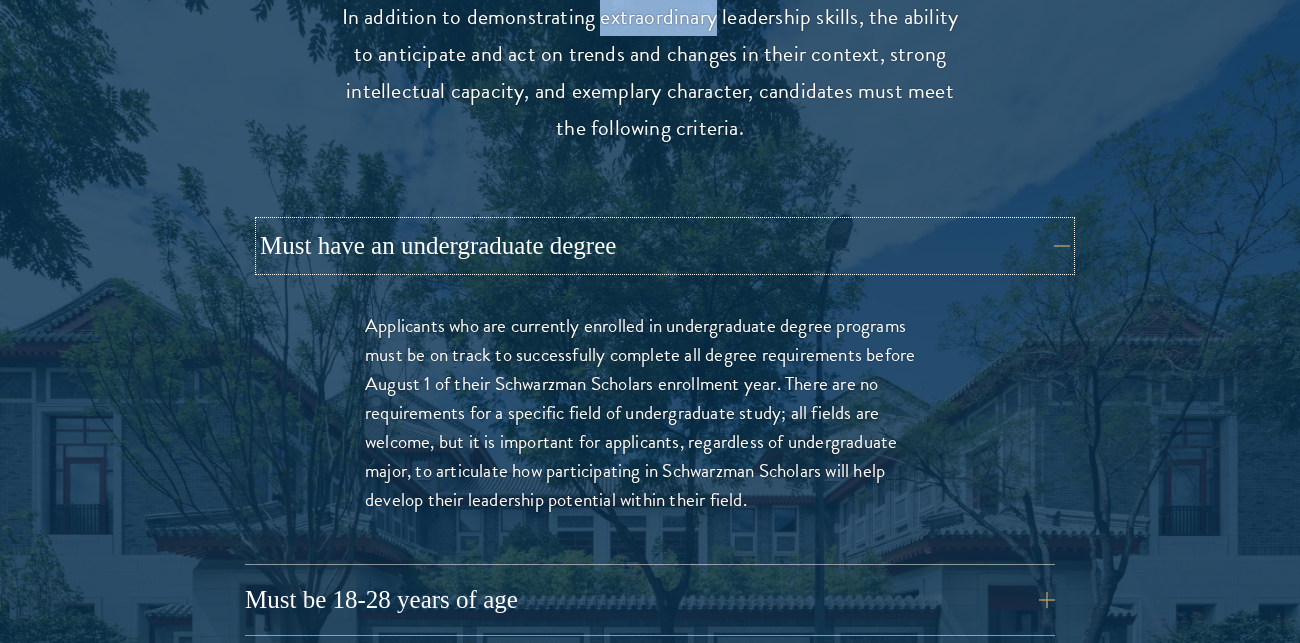 click on "Must have an undergraduate degree" at bounding box center (665, 246) 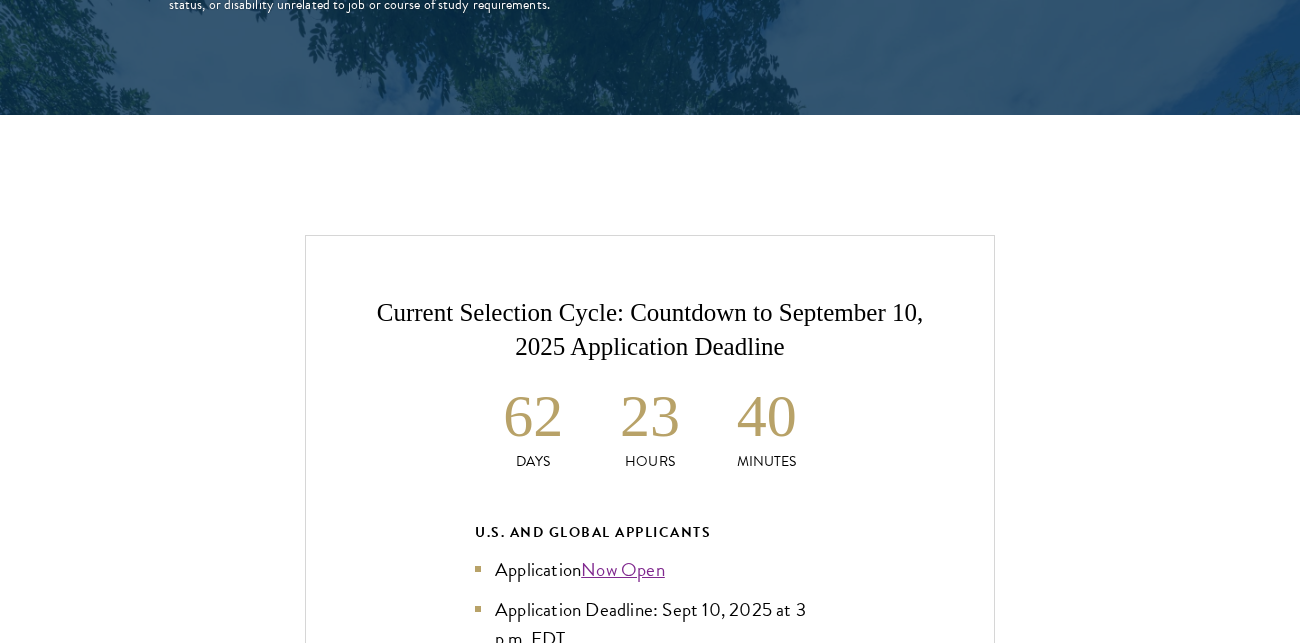 scroll, scrollTop: 3994, scrollLeft: 0, axis: vertical 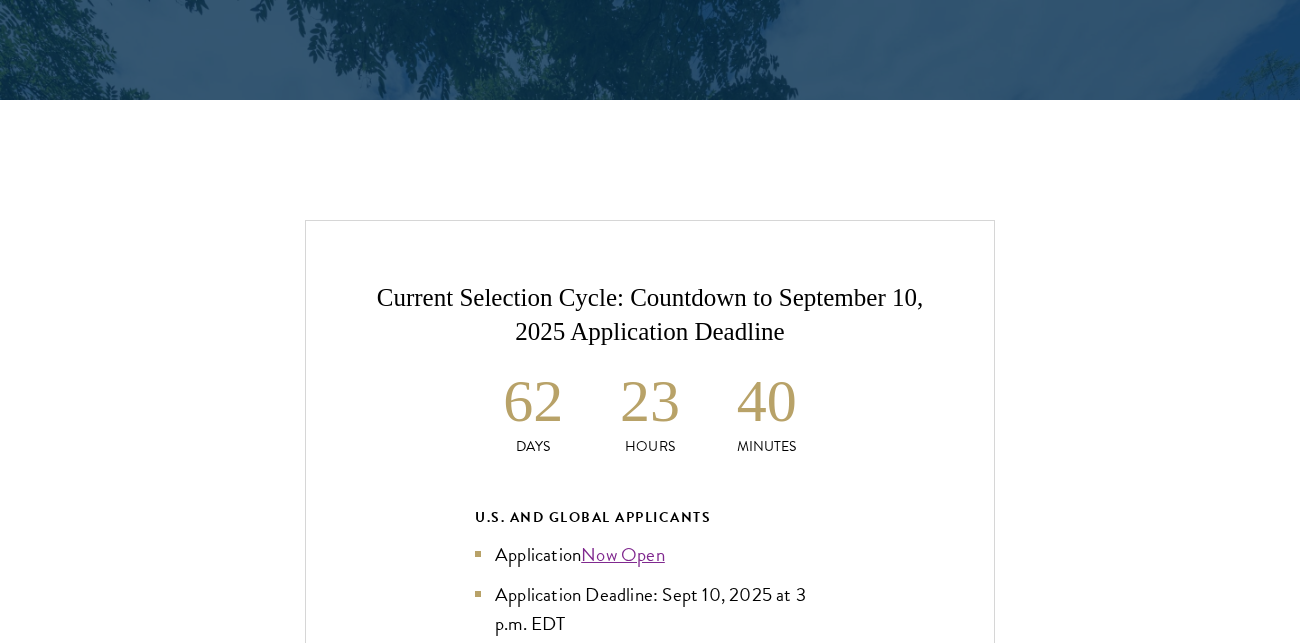 click on "Current Selection Cycle: Countdown to September 10, 2025 Application Deadline
62
Days
23
Hours
40
Minutes
U.S. and Global Applicants
Application  Now Open
Application Deadline: Sept 10, 2025 at 3 p.m. EDT
Selection Cycle: Oct – Nov 2025
Program Begins: Aug 2026
APPLICANTS WITH CHINESE PASSPORTS
Selection Cycle: Jun – Jul 2025
Program Begins: Aug 2026
The U.S. and Global application for the class of 202 6 -202 7  is  now open  from April 10,  202 5  to September 1 0 ,  202 5  at 3 p.m. EDT.
Apply Now" at bounding box center [650, 657] 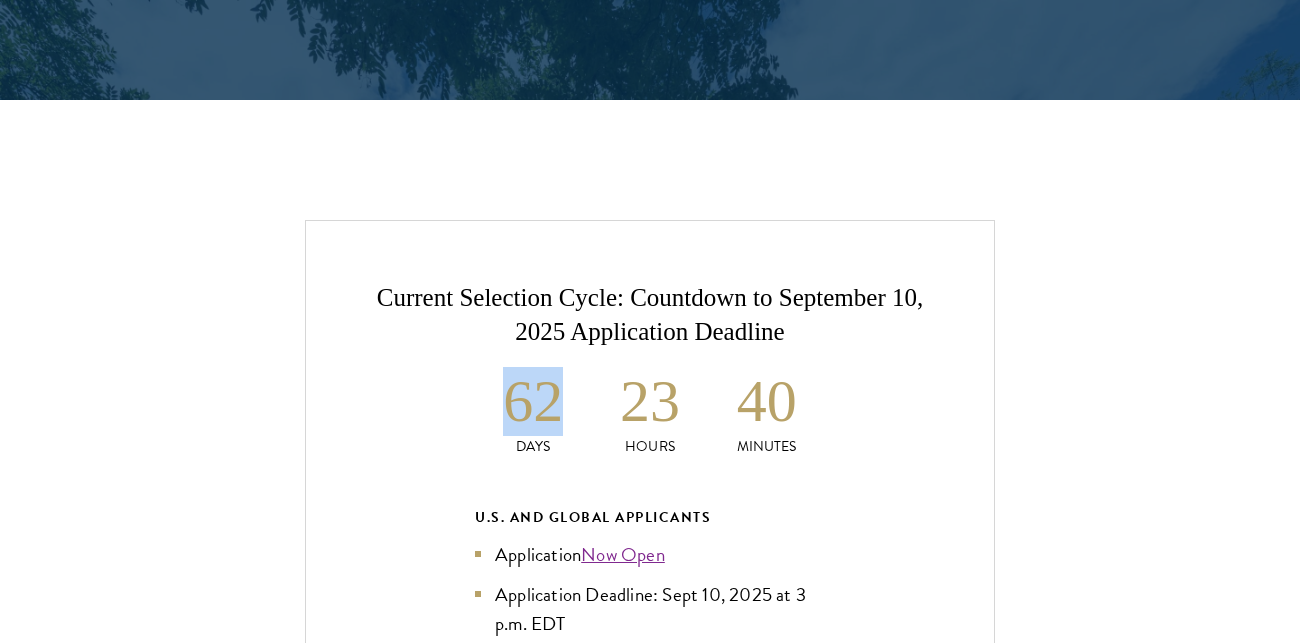 click on "Current Selection Cycle: Countdown to September 10, 2025 Application Deadline
62
Days
23
Hours
40
Minutes
U.S. and Global Applicants
Application  Now Open
Application Deadline: Sept 10, 2025 at 3 p.m. EDT
Selection Cycle: Oct – Nov 2025
Program Begins: Aug 2026
APPLICANTS WITH CHINESE PASSPORTS
Selection Cycle: Jun – Jul 2025
Program Begins: Aug 2026
The U.S. and Global application for the class of 202 6 -202 7  is  now open  from April 10,  202 5  to September 1 0 ,  202 5  at 3 p.m. EDT.
Apply Now" at bounding box center [650, 657] 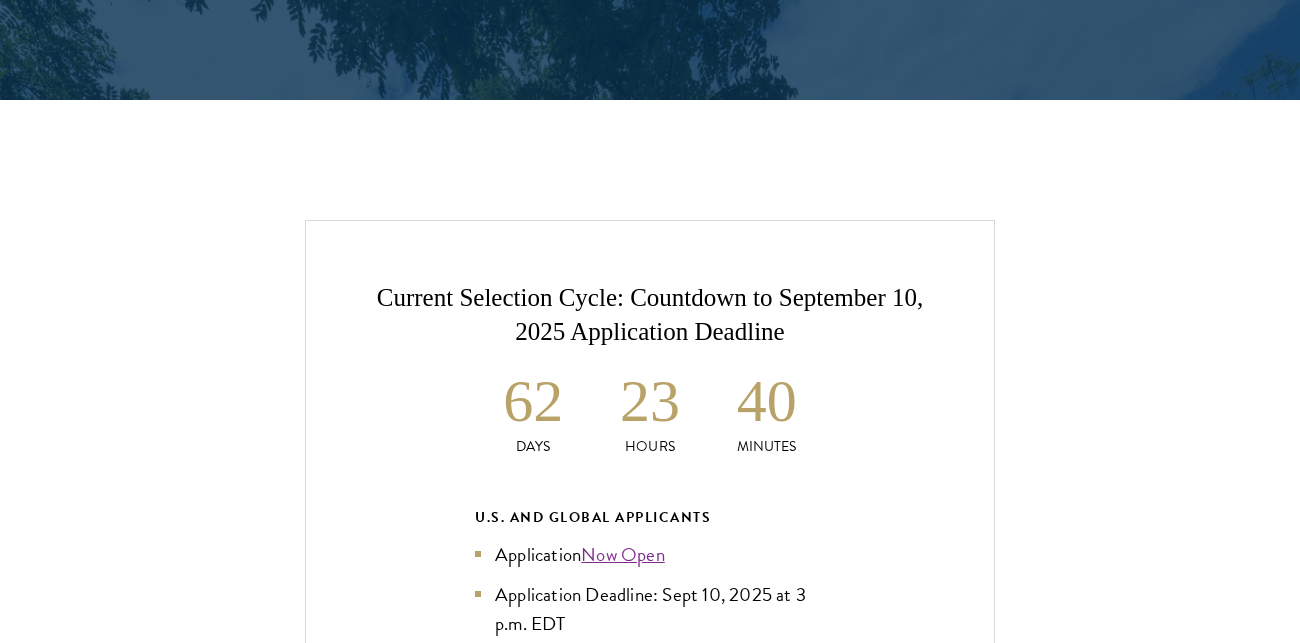 click on "Current Selection Cycle: Countdown to September 10, 2025 Application Deadline
62
Days
23
Hours
40
Minutes
U.S. and Global Applicants
Application  Now Open
Application Deadline: Sept 10, 2025 at 3 p.m. EDT
Selection Cycle: Oct – Nov 2025
Program Begins: Aug 2026
APPLICANTS WITH CHINESE PASSPORTS
Selection Cycle: Jun – Jul 2025
Program Begins: Aug 2026
The U.S. and Global application for the class of 202 6 -202 7  is  now open  from April 10,  202 5  to September 1 0 ,  202 5  at 3 p.m. EDT.
Apply Now" at bounding box center [650, 657] 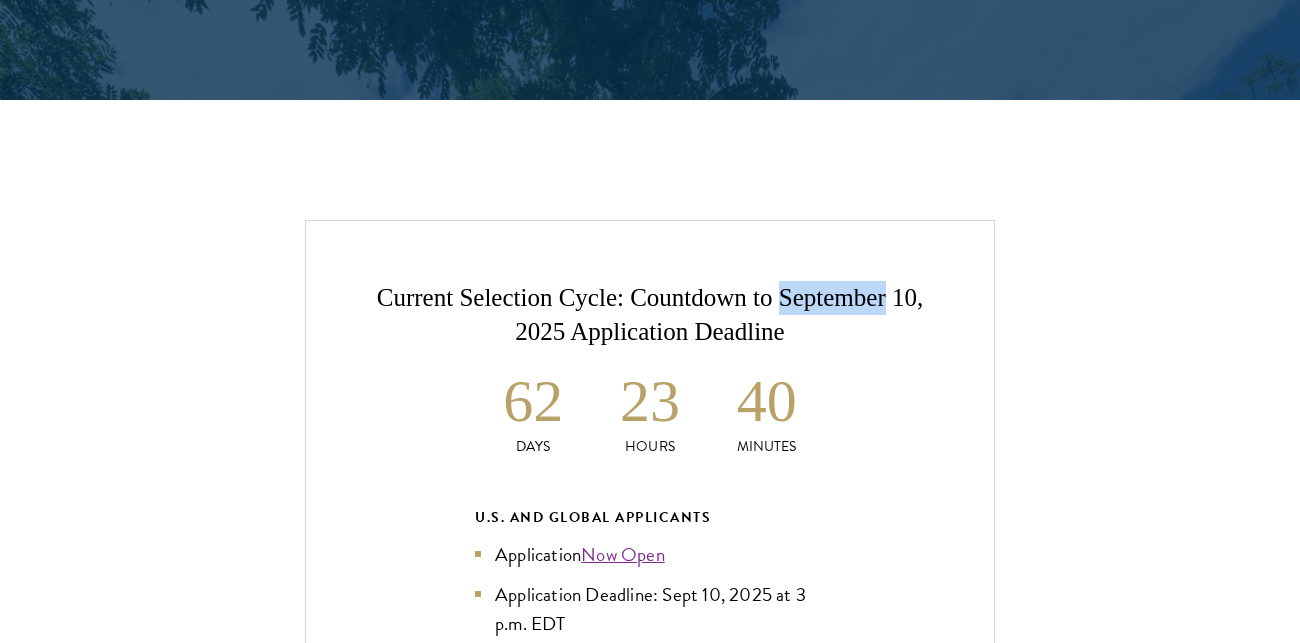 click on "Current Selection Cycle: Countdown to September 10, 2025 Application Deadline" at bounding box center [650, 315] 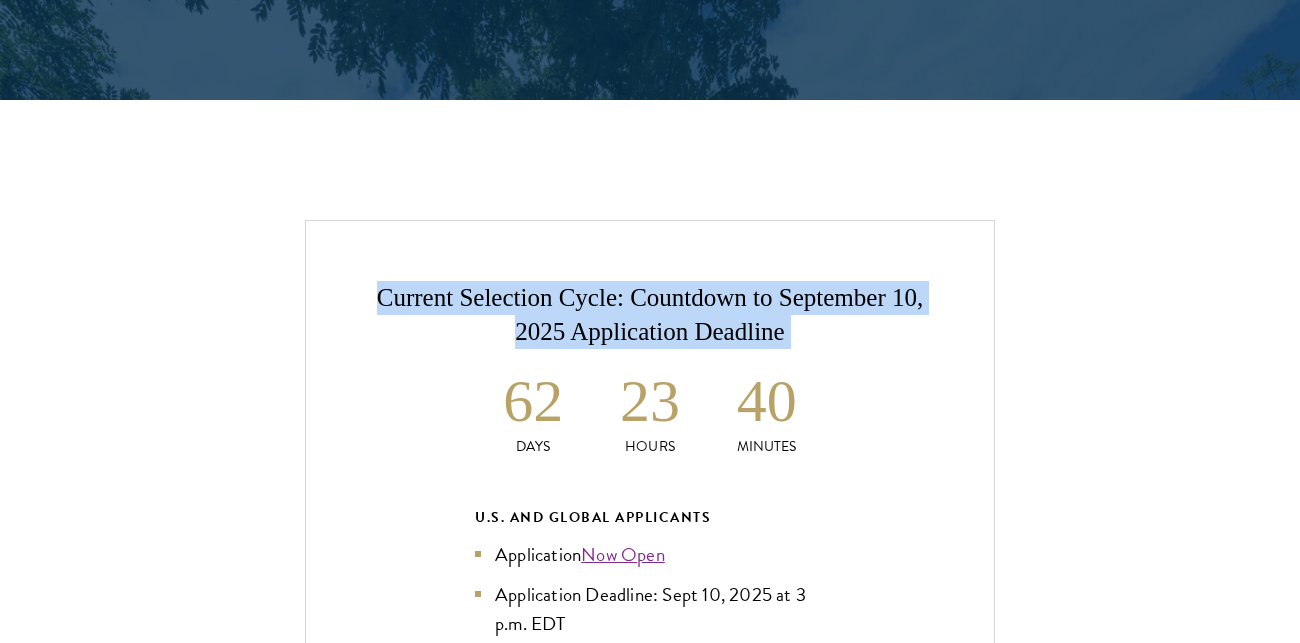 click on "Current Selection Cycle: Countdown to September 10, 2025 Application Deadline" at bounding box center [650, 315] 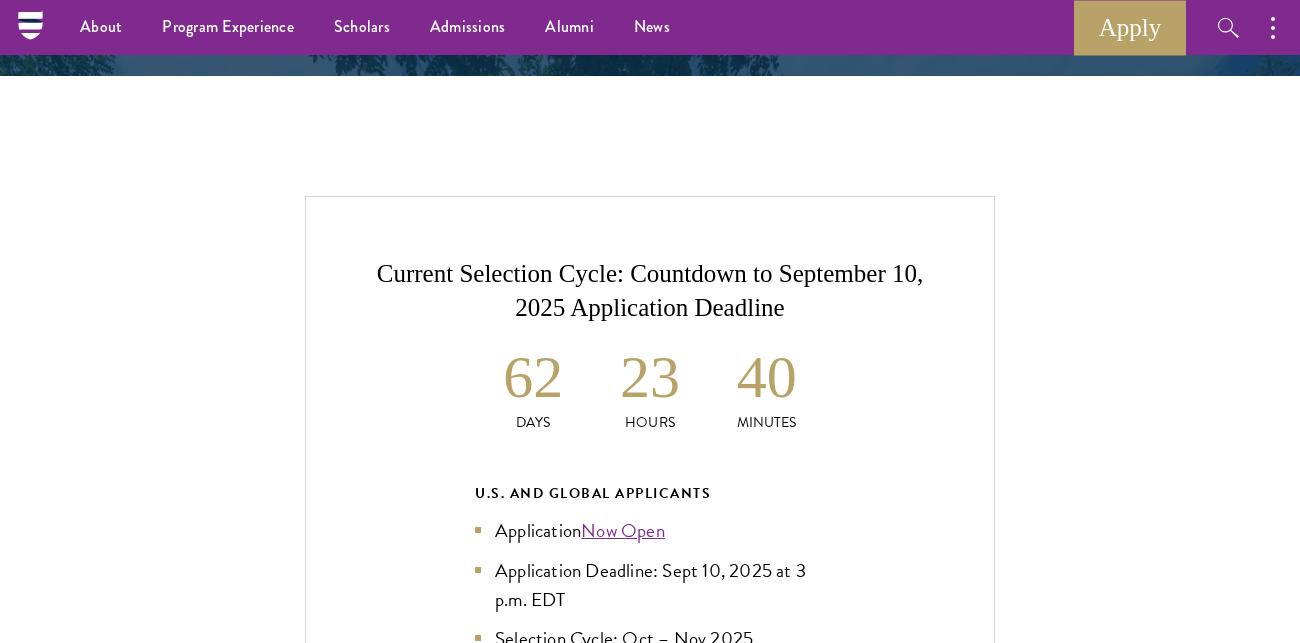 scroll, scrollTop: 4009, scrollLeft: 0, axis: vertical 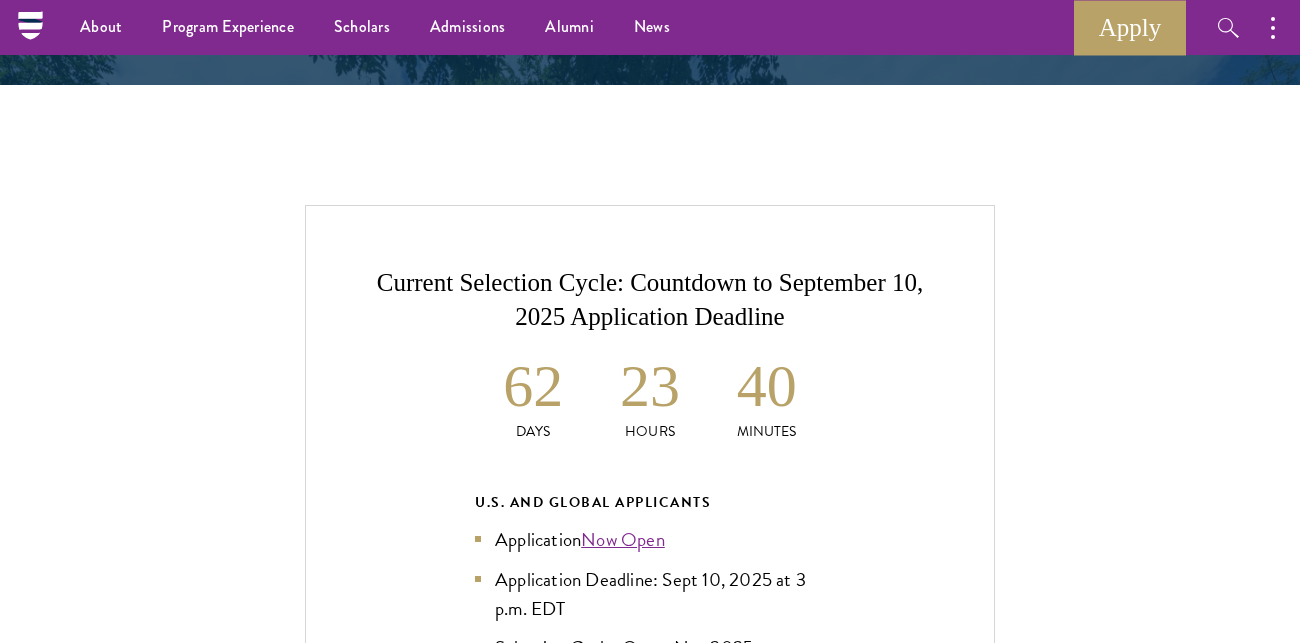 click on "Current Selection Cycle: Countdown to September 10, 2025 Application Deadline" at bounding box center (650, 300) 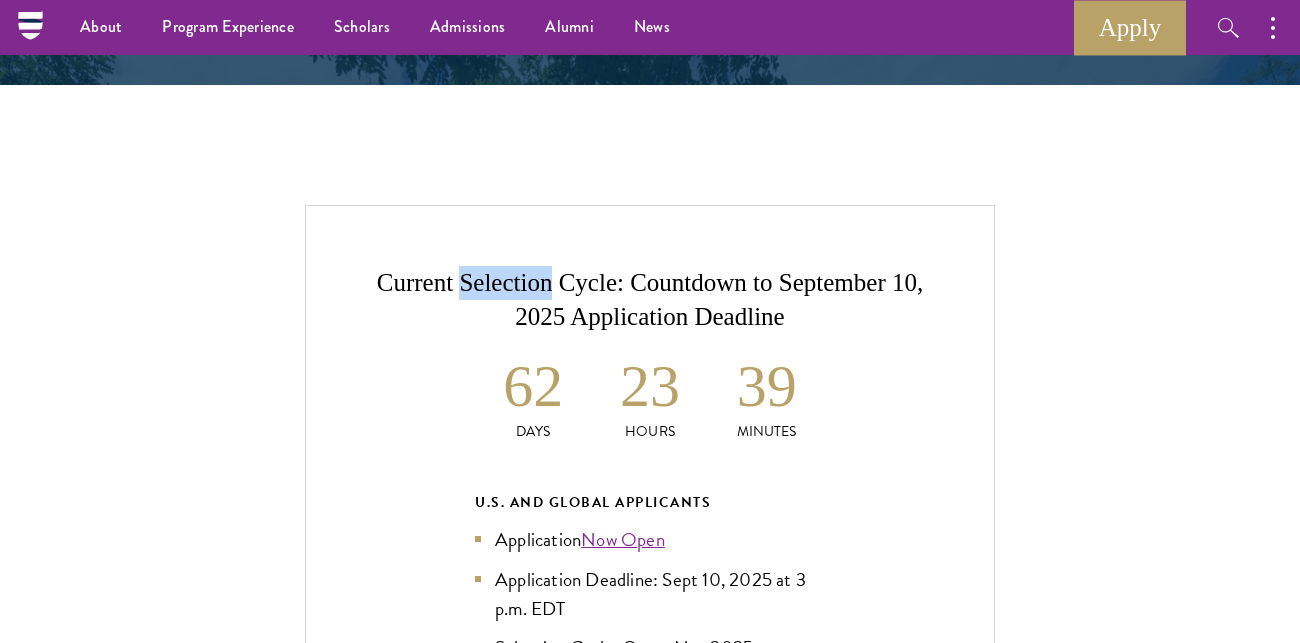 click on "Current Selection Cycle: Countdown to September 10, 2025 Application Deadline" at bounding box center (650, 300) 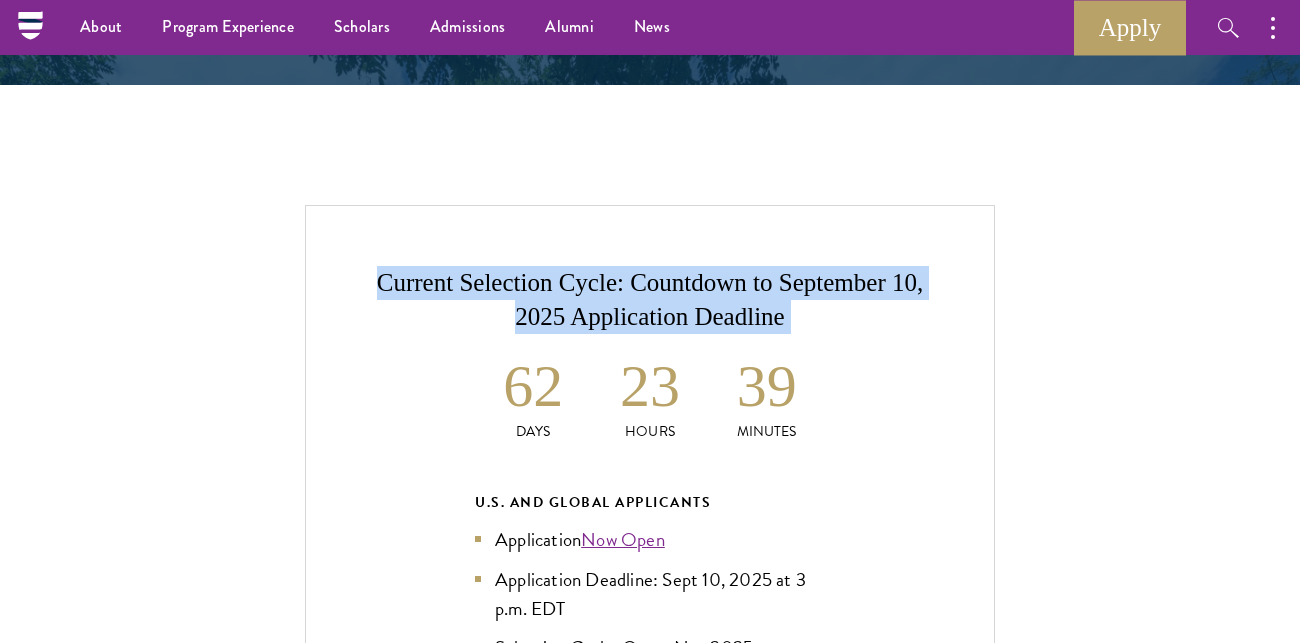 click on "Current Selection Cycle: Countdown to September 10, 2025 Application Deadline" at bounding box center [650, 300] 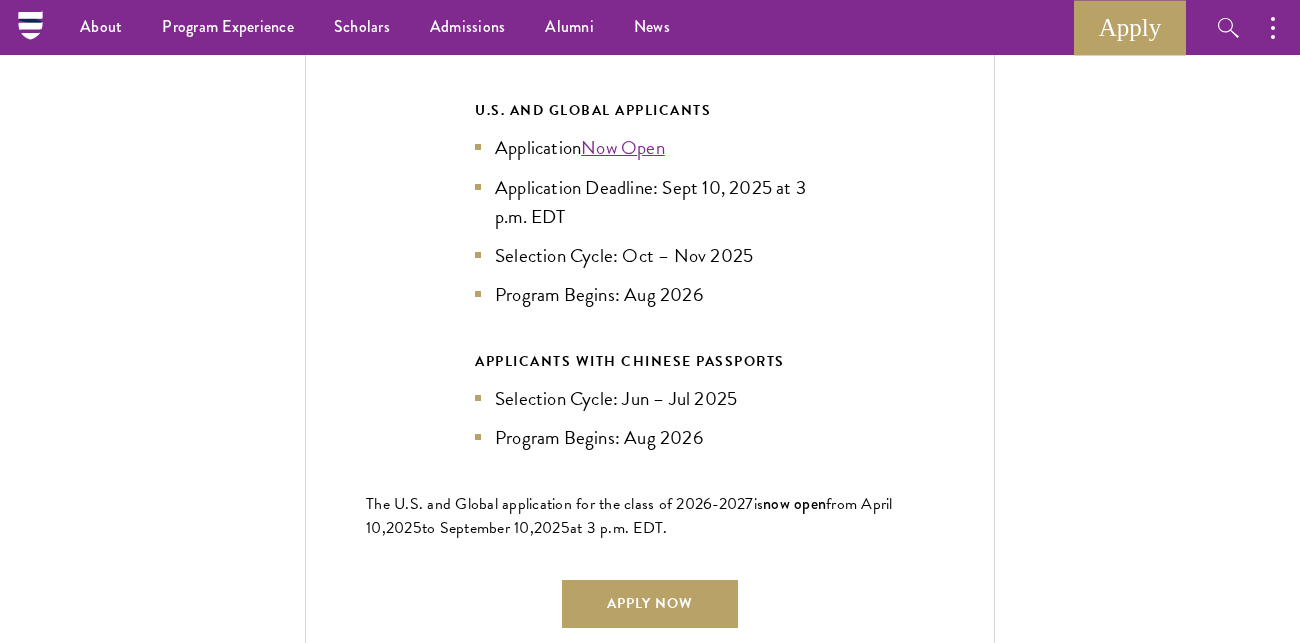 scroll, scrollTop: 4385, scrollLeft: 0, axis: vertical 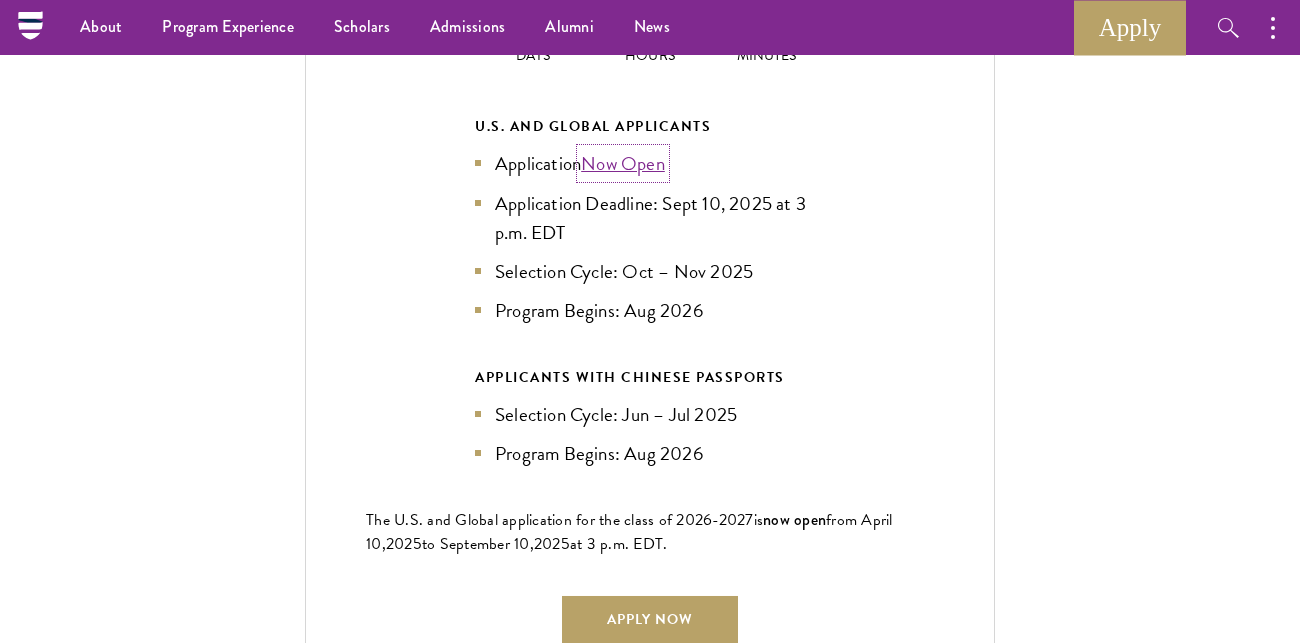 click on "Now Open" at bounding box center [623, 163] 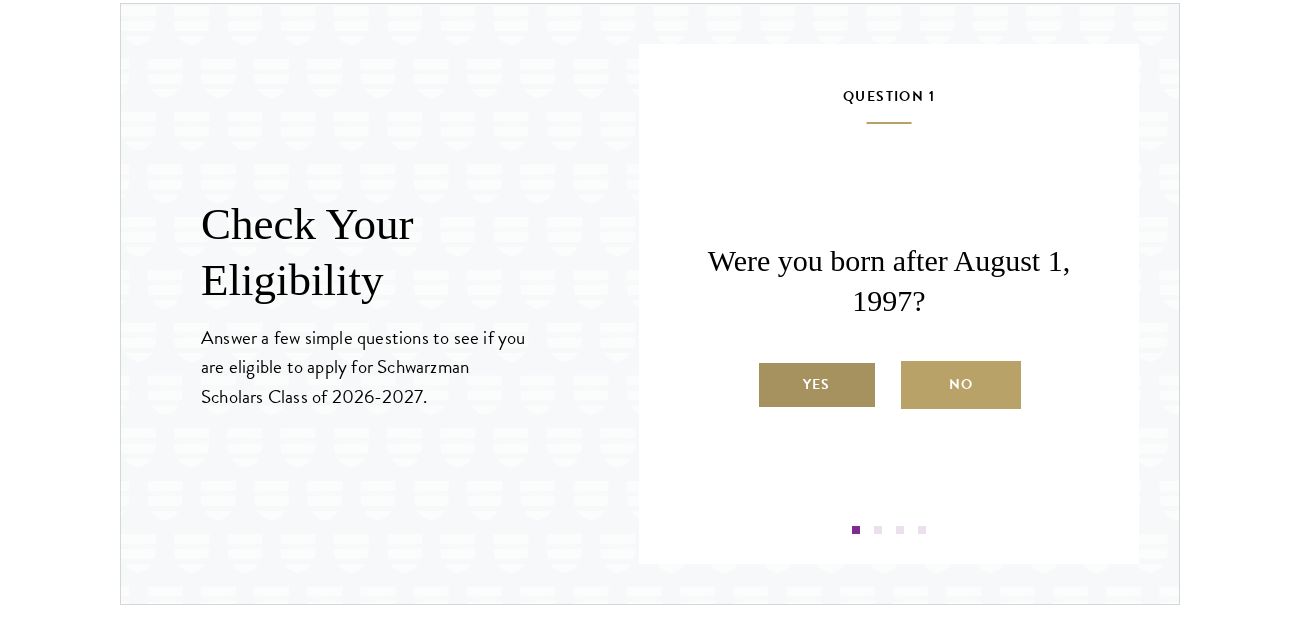 scroll, scrollTop: 2111, scrollLeft: 0, axis: vertical 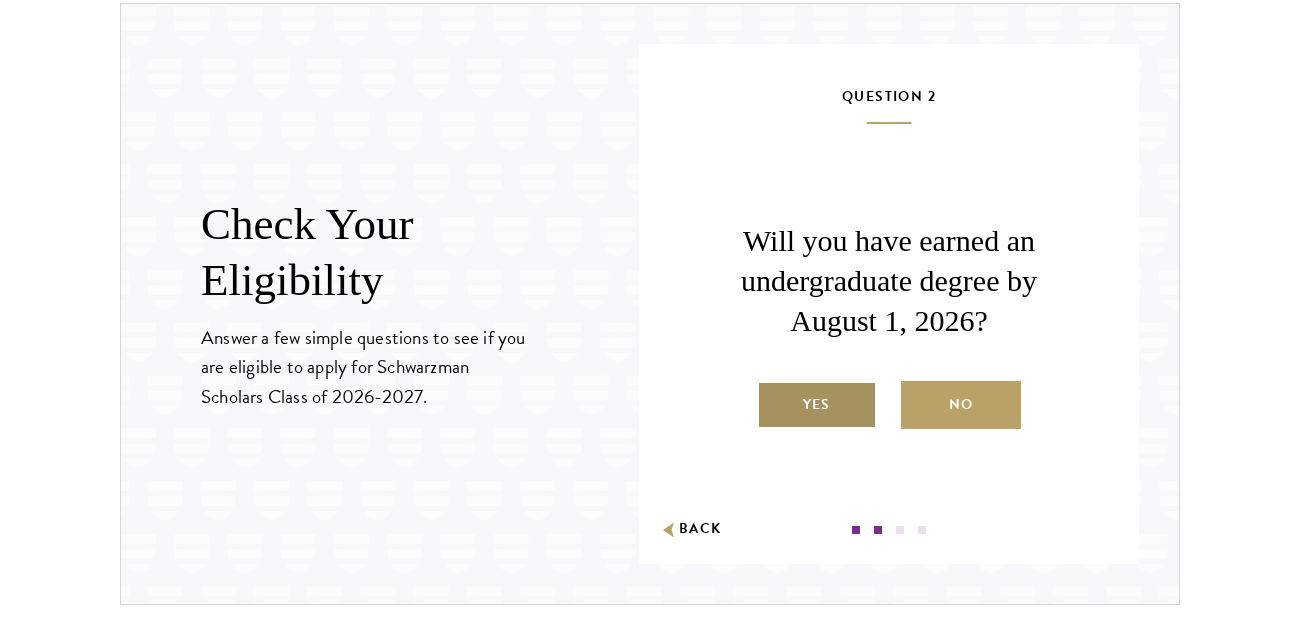 click on "Yes" at bounding box center (817, 405) 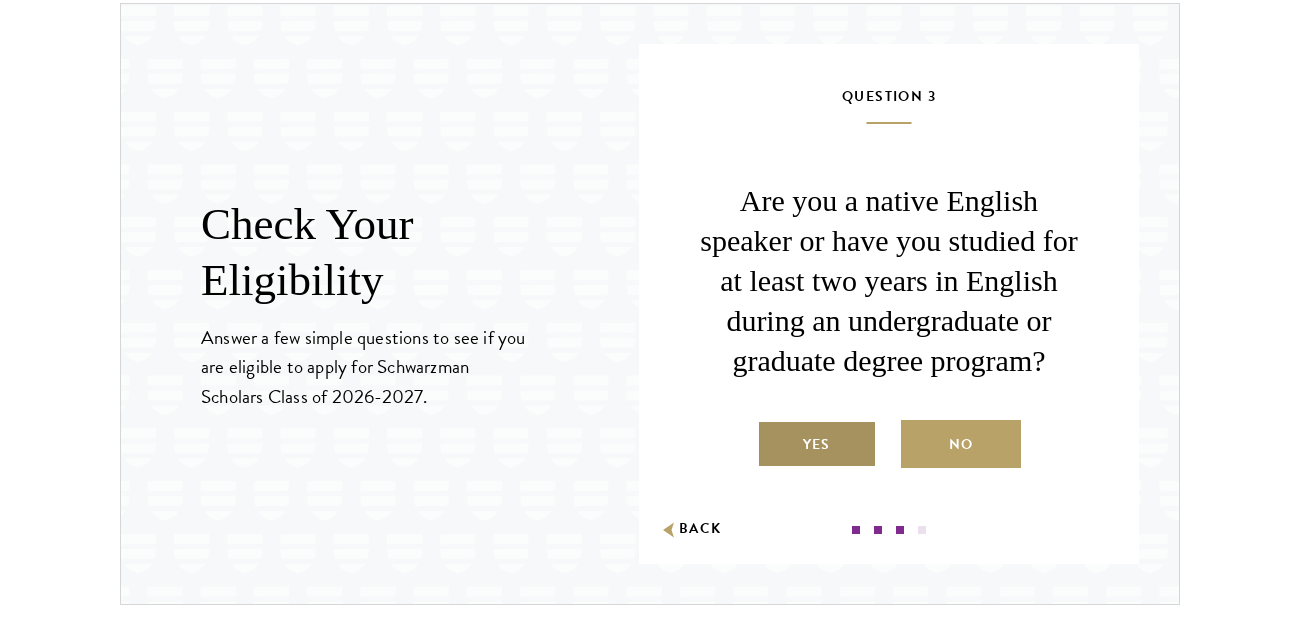 click on "Yes" at bounding box center [817, 444] 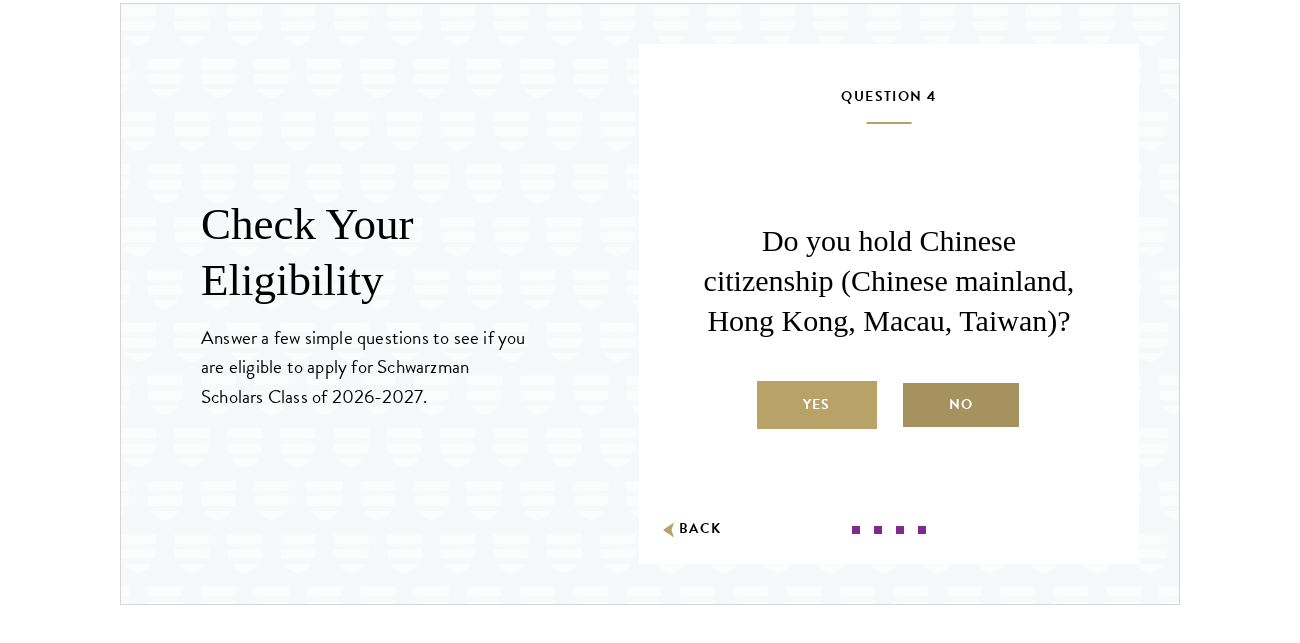 click on "No" at bounding box center [961, 405] 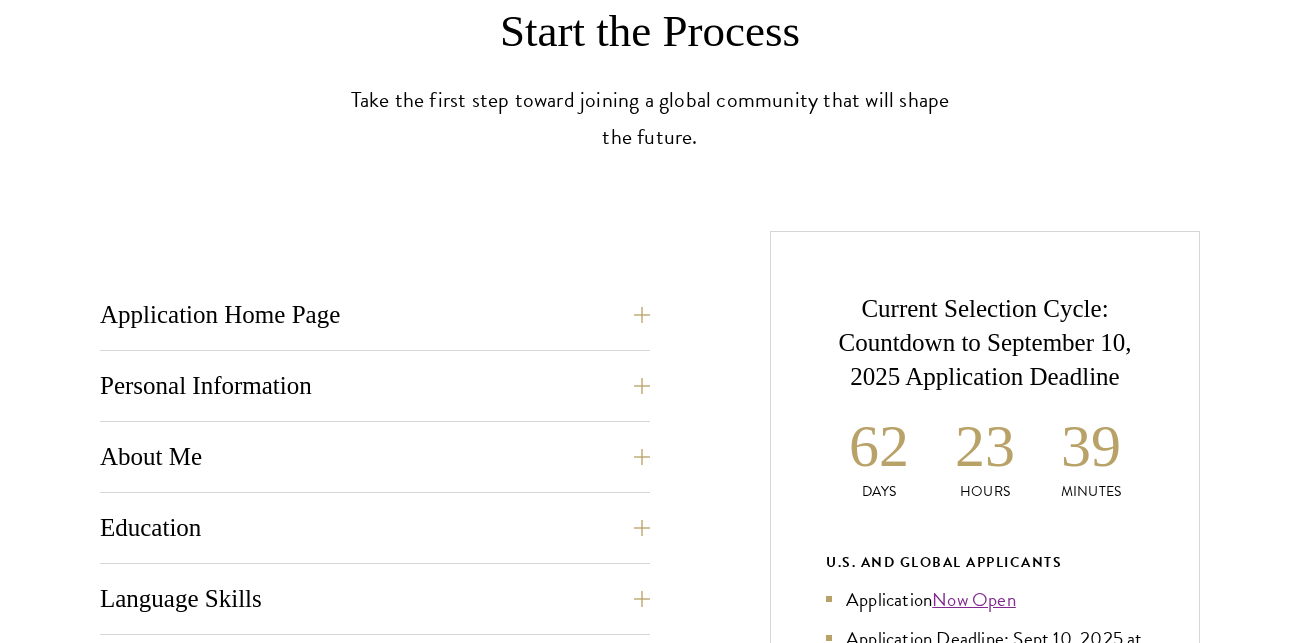 scroll, scrollTop: 0, scrollLeft: 0, axis: both 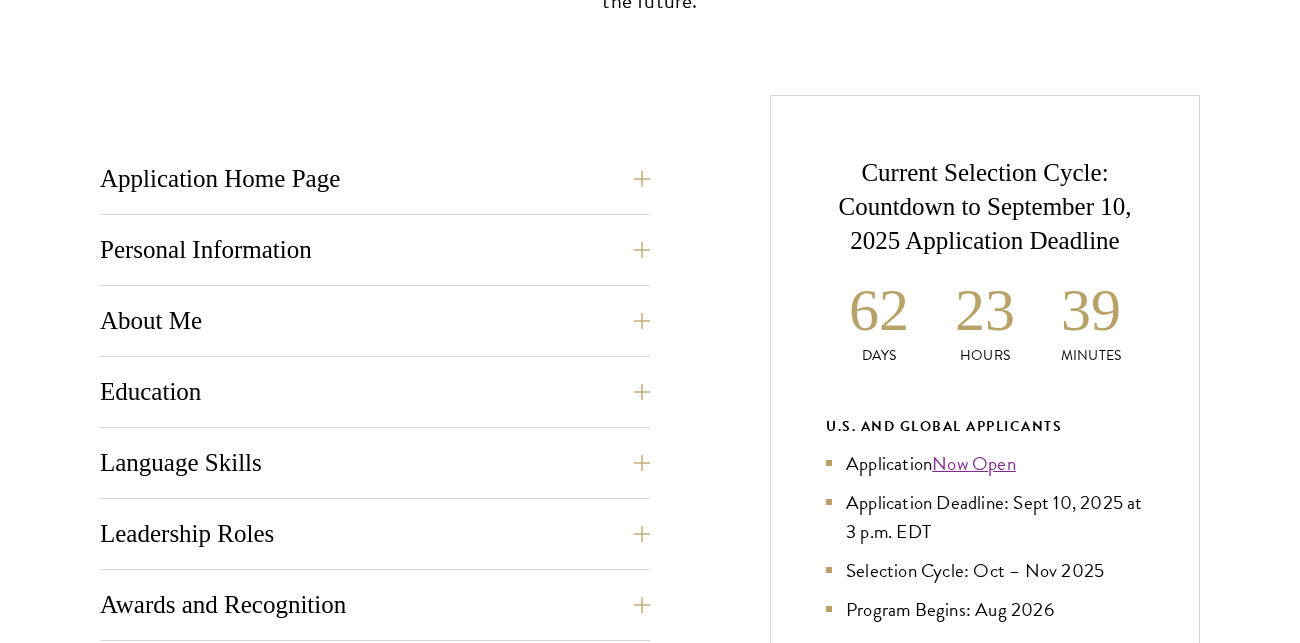 click on "Application Home Page
The online application form must be completed in English. All requirements must be submitted electronically; we do not accept materials via email or mail.
To begin, create an account to start a new application. The email address provided to create your account will be used for all correspondence about your admissions status. After creating an account, a system-generated email will be sent to you with a temporary PIN to activate your account. If you do not receive this email immediately, check your spam/junk folders. Add  support@example.com  to your safe senders list.
Once you have created an account, click “Start New Application” to begin your application. You do not have to complete your application in one sitting; you may access and continue your work as frequently as needed before final submission. To save your work, click on the “Continue” button.
Personal Information
." at bounding box center (650, 687) 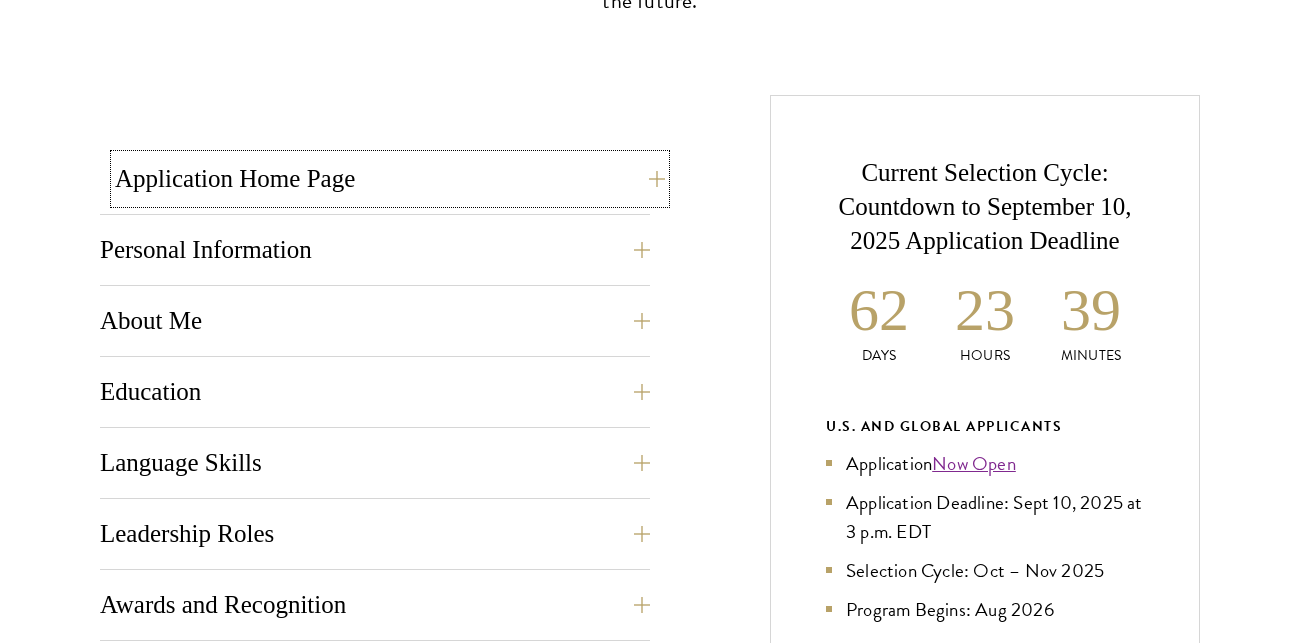 click on "Application Home Page" at bounding box center (390, 179) 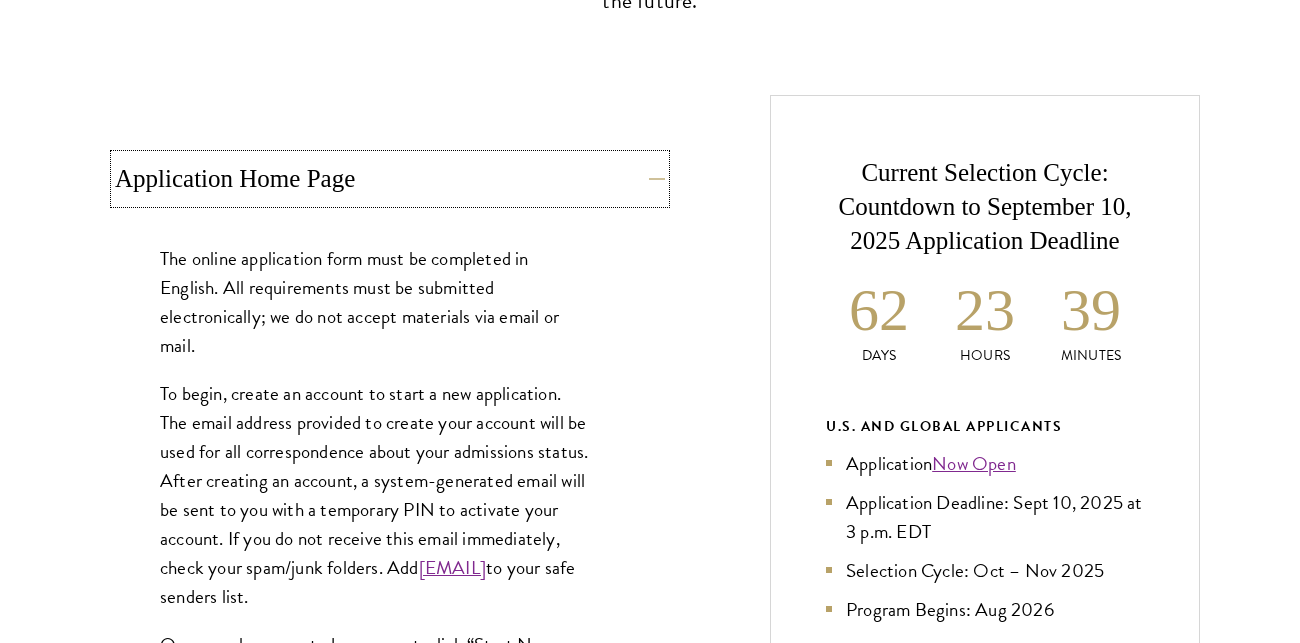 click on "Application Home Page" at bounding box center [390, 179] 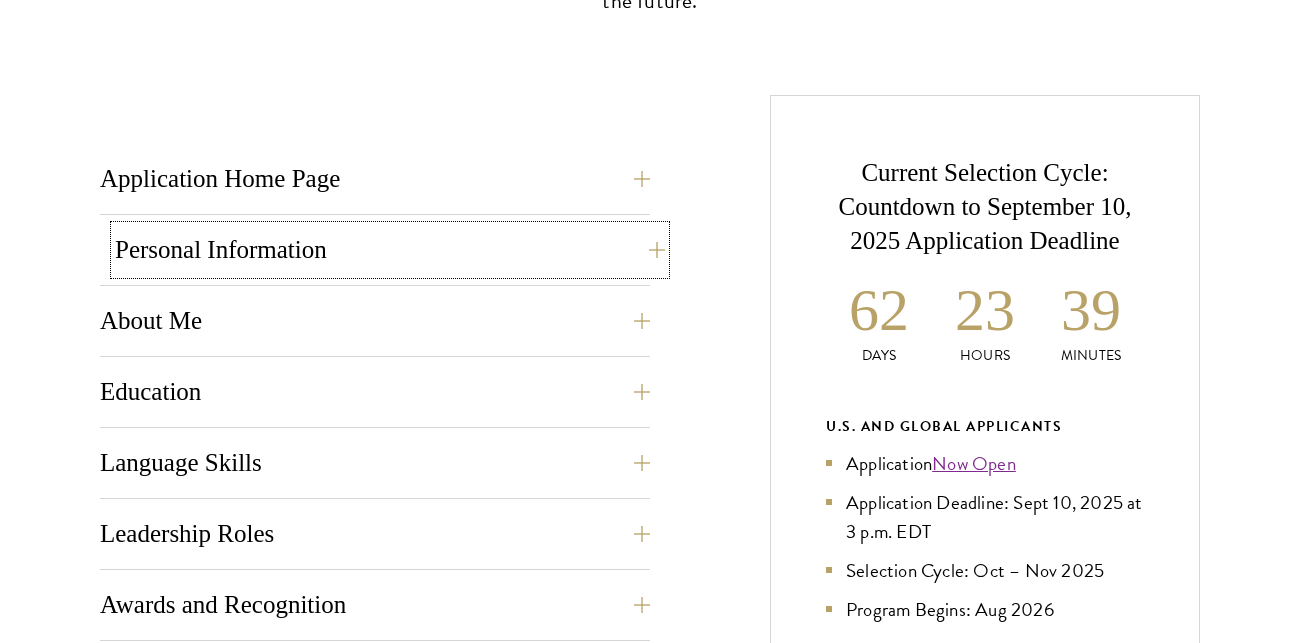 click on "Personal Information" at bounding box center (390, 250) 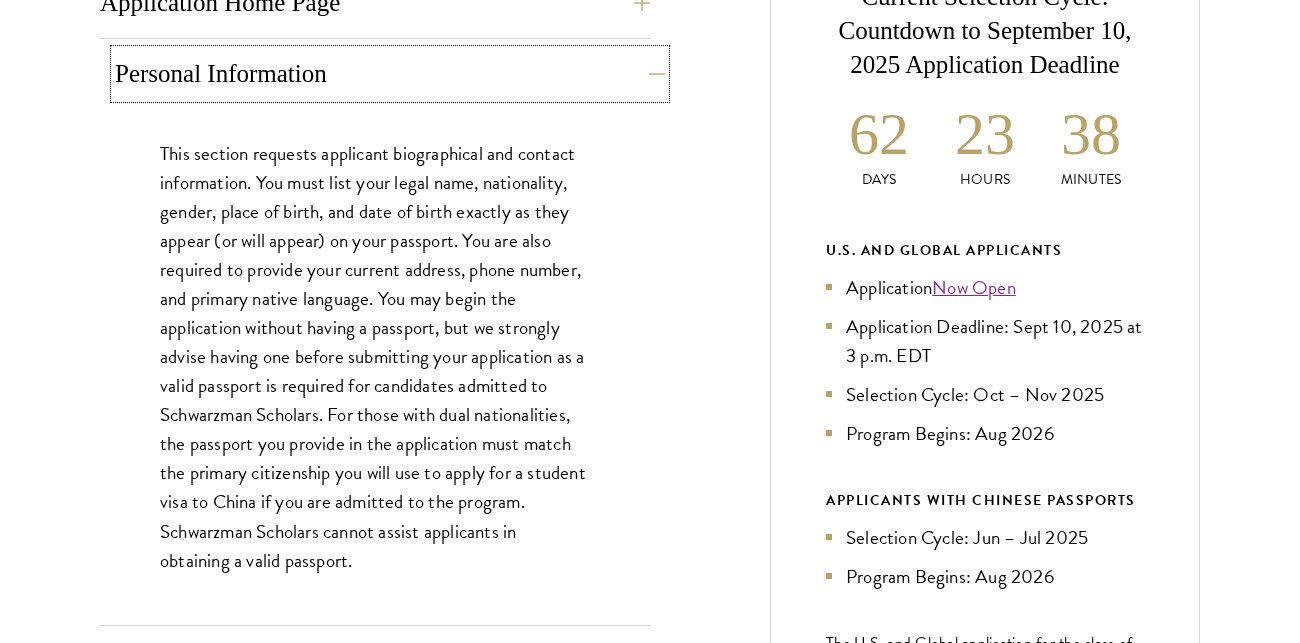 scroll, scrollTop: 892, scrollLeft: 0, axis: vertical 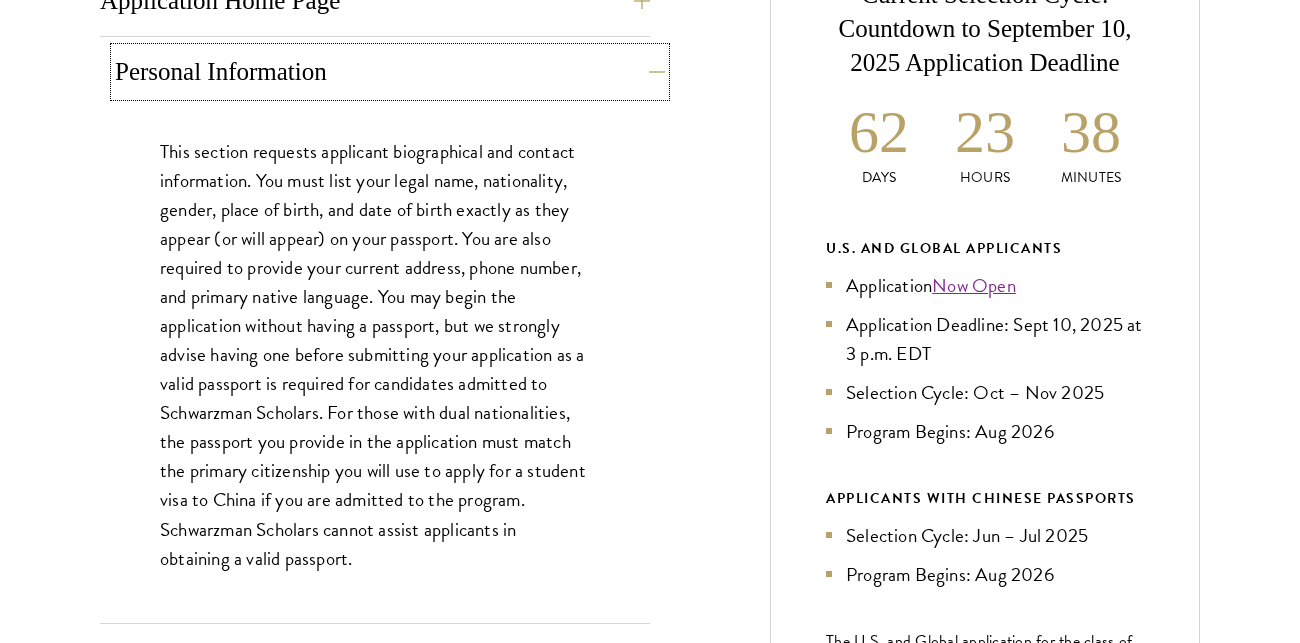 click on "Personal Information" at bounding box center [390, 72] 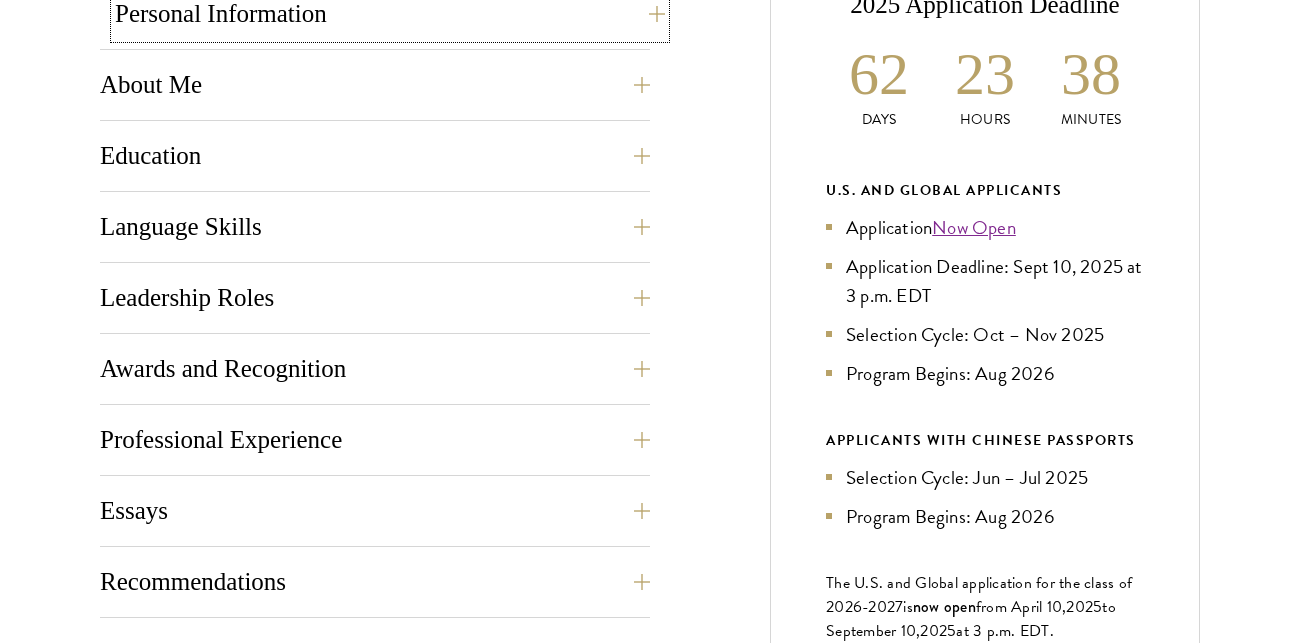 scroll, scrollTop: 954, scrollLeft: 0, axis: vertical 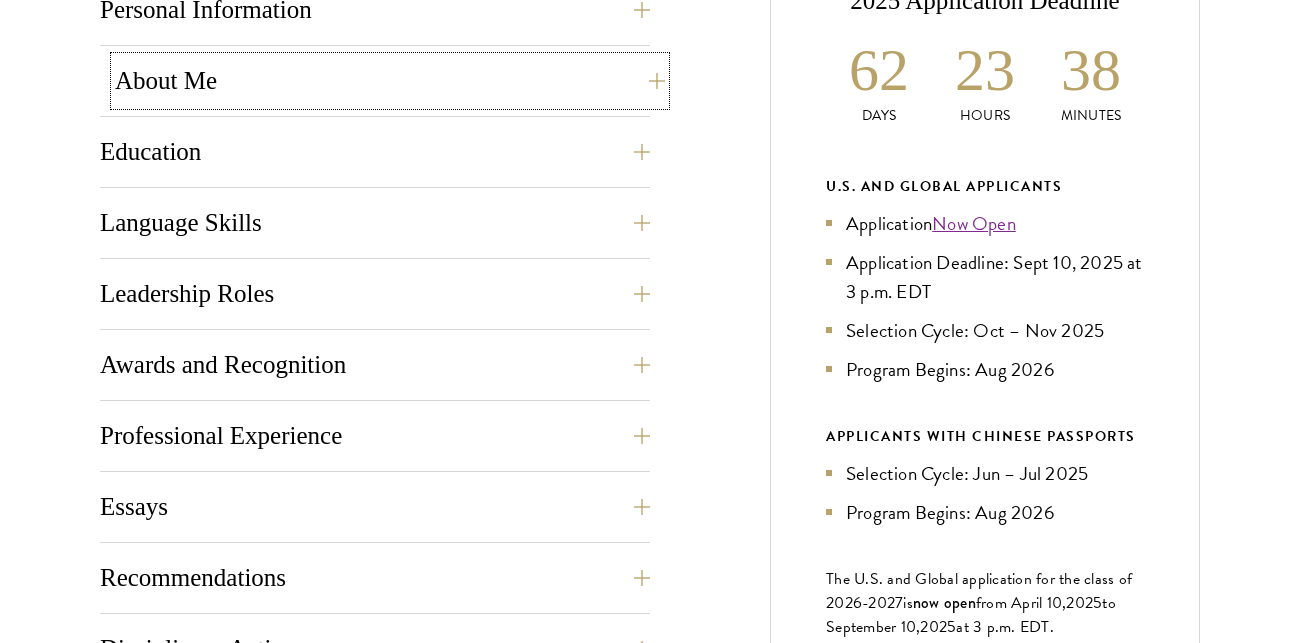 click on "About Me" at bounding box center [390, 81] 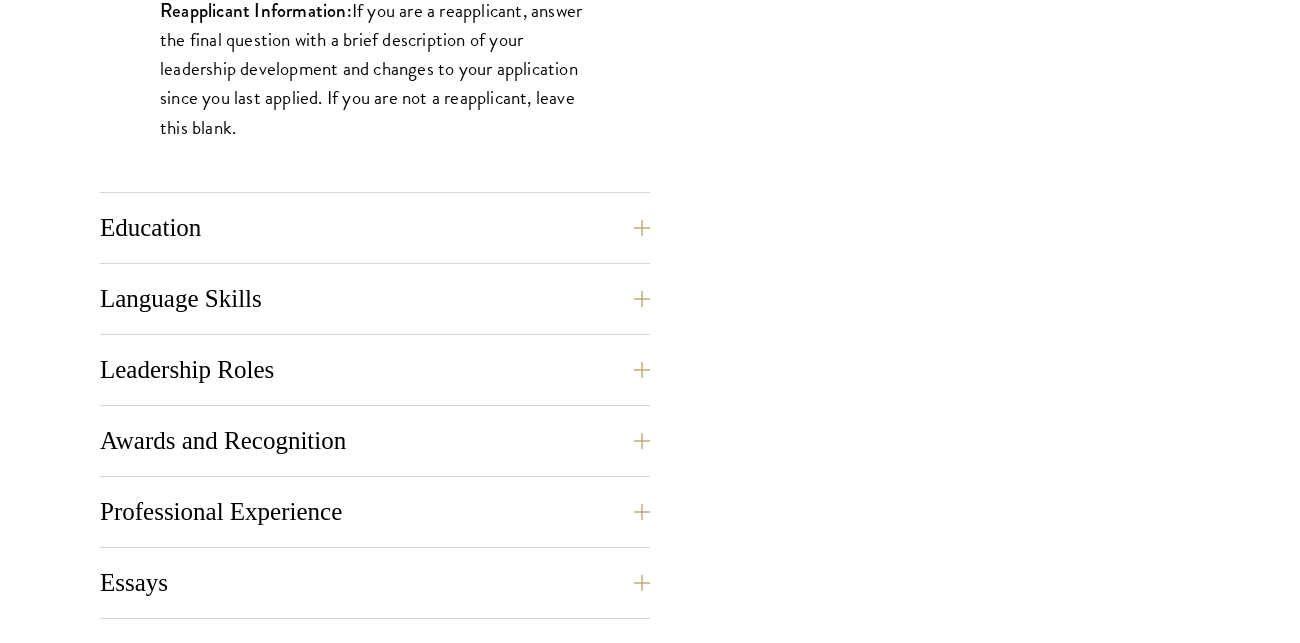 scroll, scrollTop: 1911, scrollLeft: 0, axis: vertical 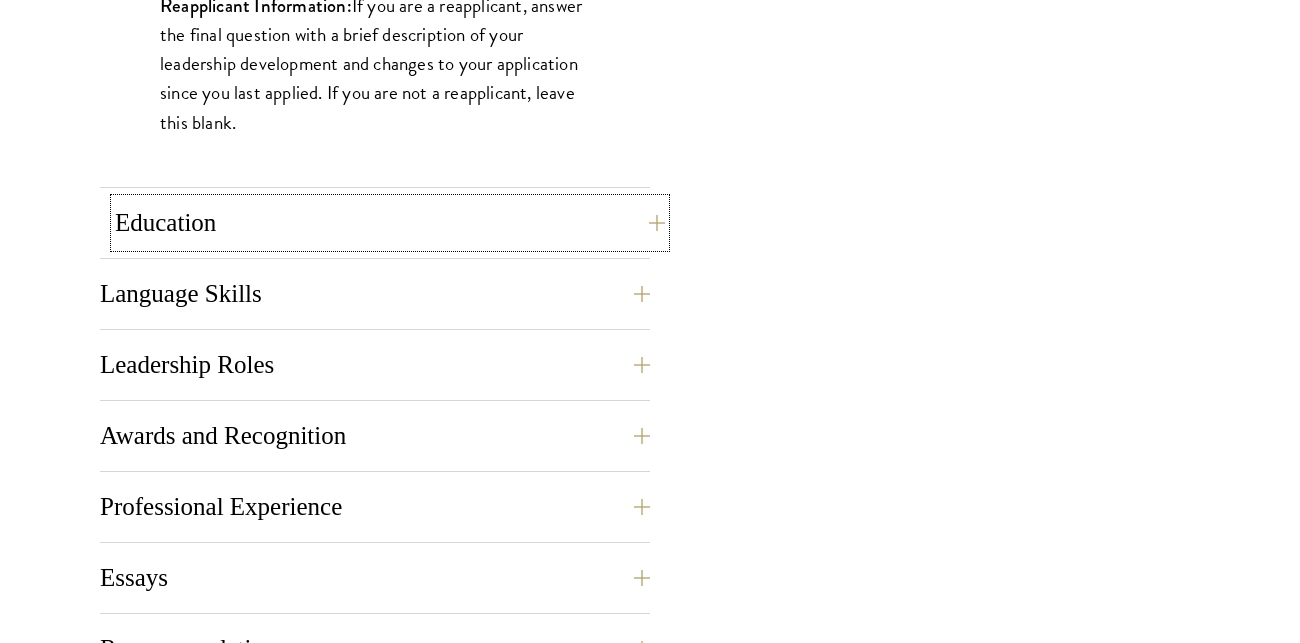 click on "Education" at bounding box center [390, 223] 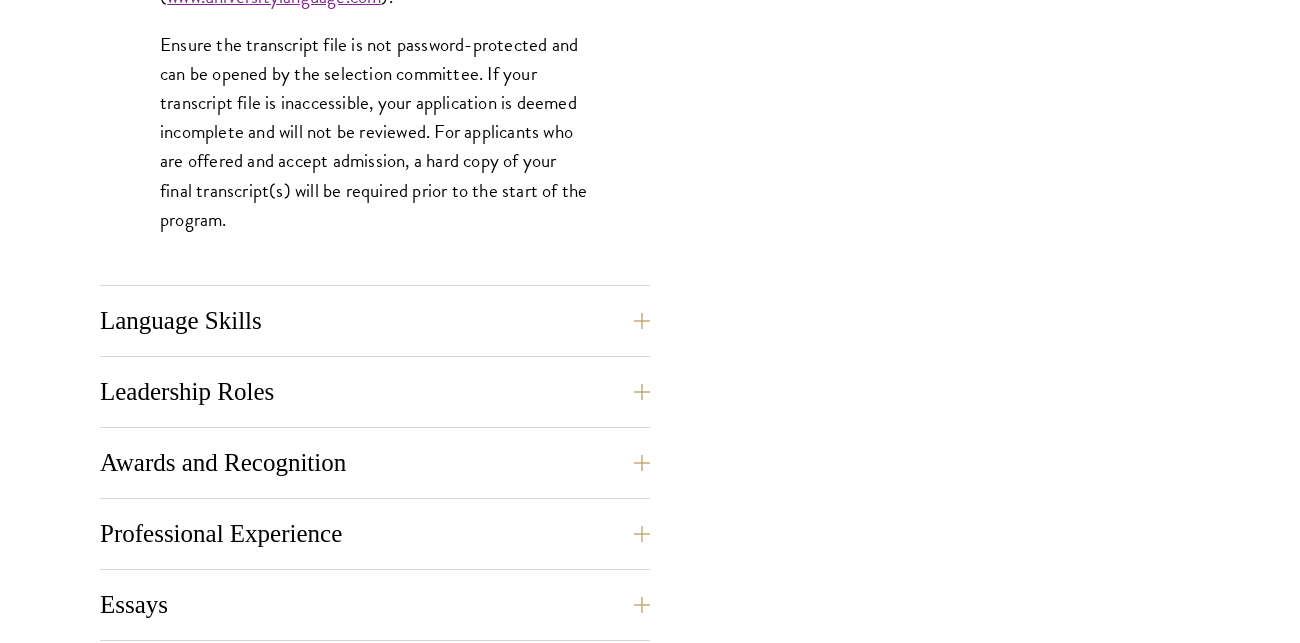scroll, scrollTop: 3329, scrollLeft: 0, axis: vertical 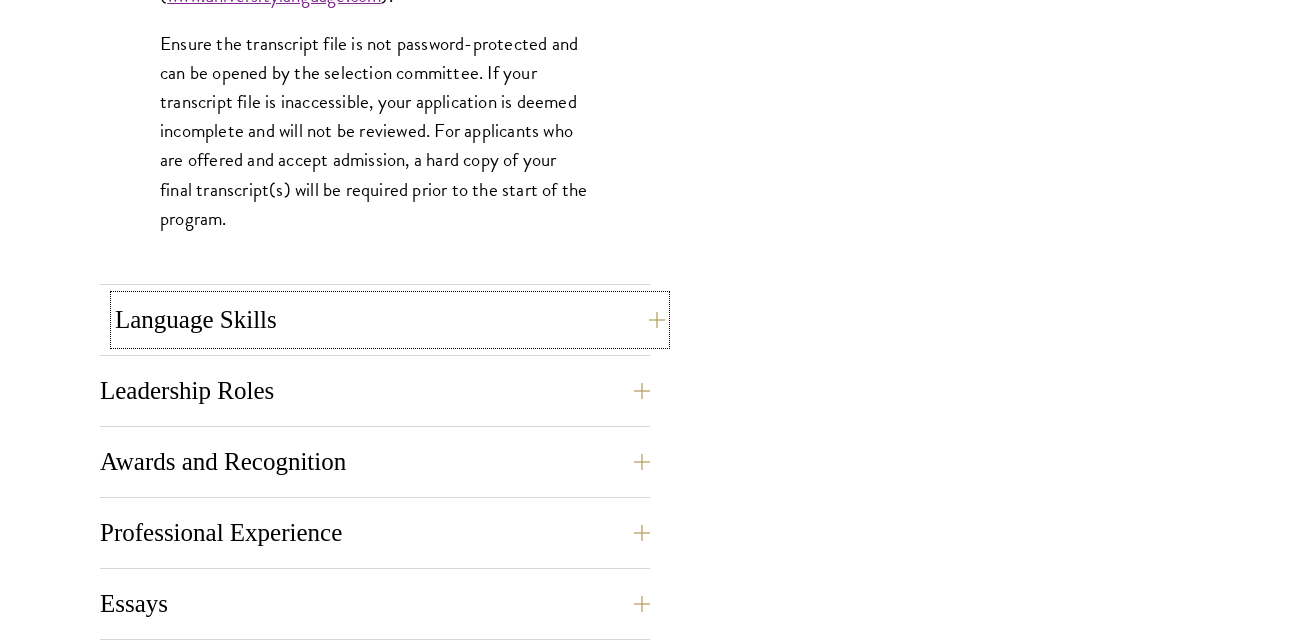 click on "Language Skills" at bounding box center [390, 320] 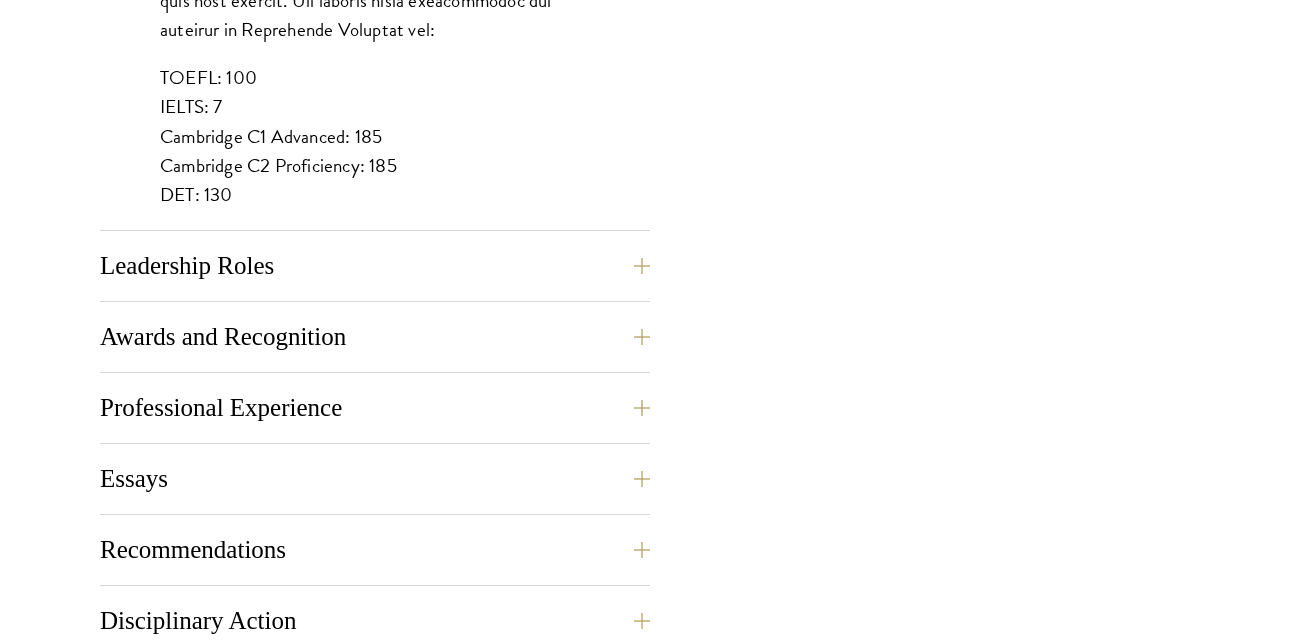 scroll, scrollTop: 2004, scrollLeft: 0, axis: vertical 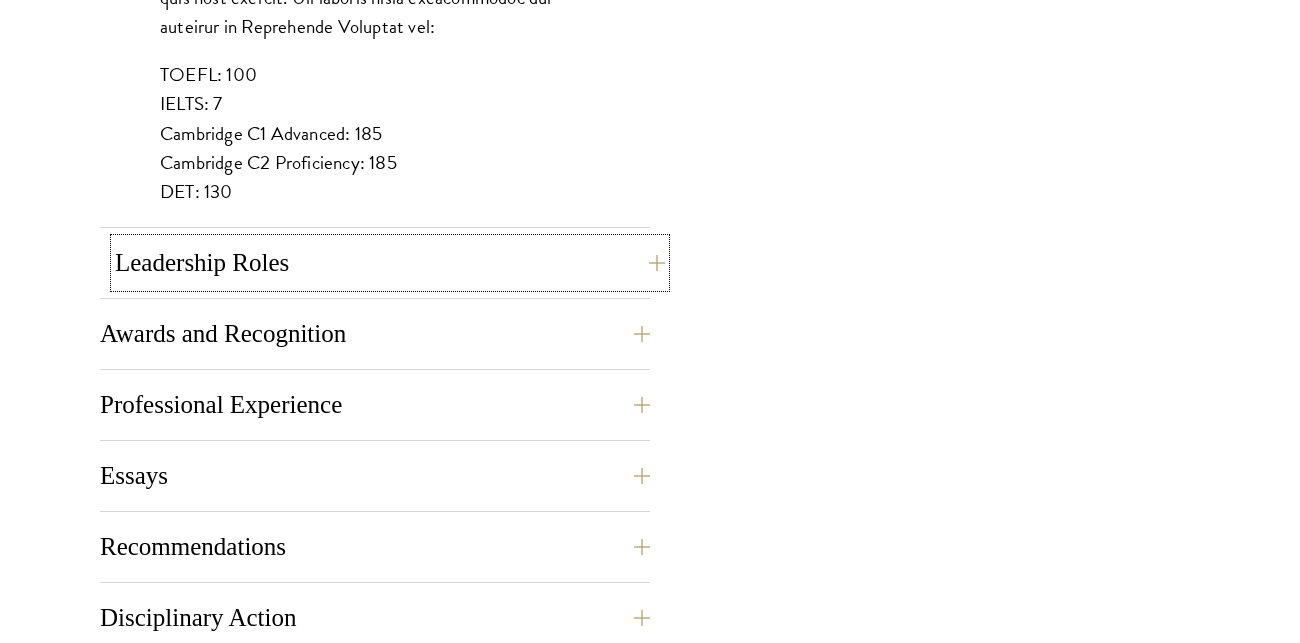 click on "Leadership Roles" at bounding box center [390, 263] 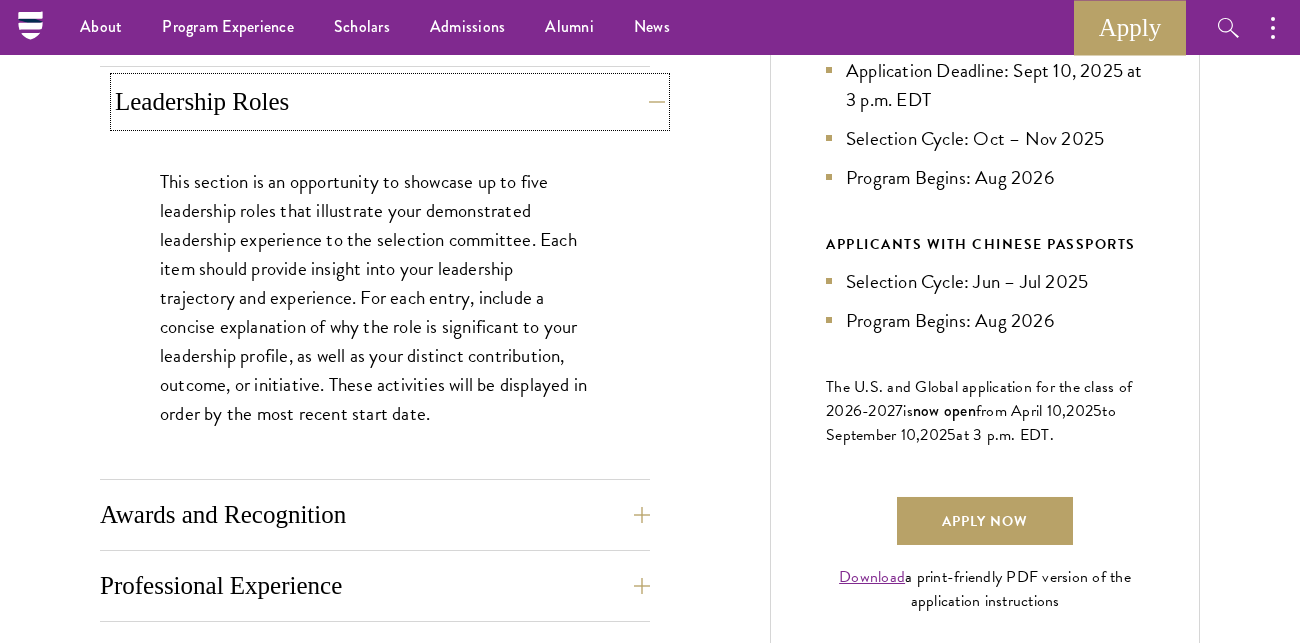 scroll, scrollTop: 1123, scrollLeft: 0, axis: vertical 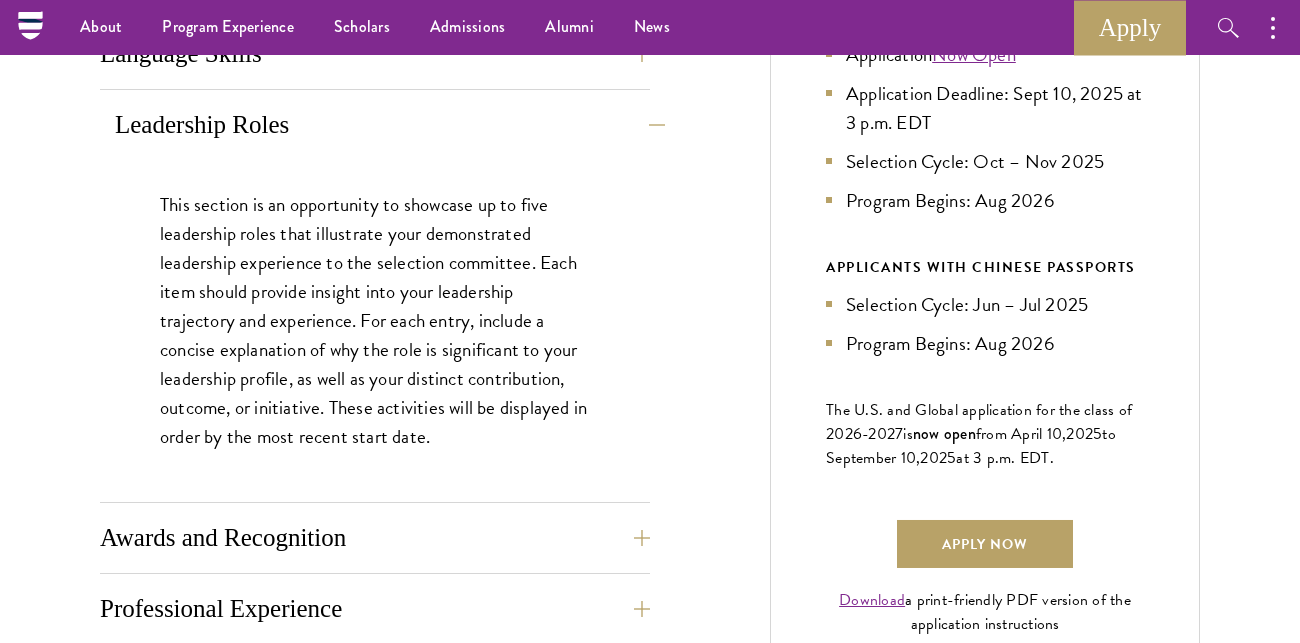 click on "This section is an opportunity to showcase up to five leadership roles that illustrate your demonstrated leadership experience to the selection committee. Each item should provide insight into your leadership trajectory and experience. For each entry, include a concise explanation of why the role is significant to your leadership profile, as well as your distinct contribution, outcome, or initiative. These activities will be displayed in order by the most recent start date." at bounding box center (375, 321) 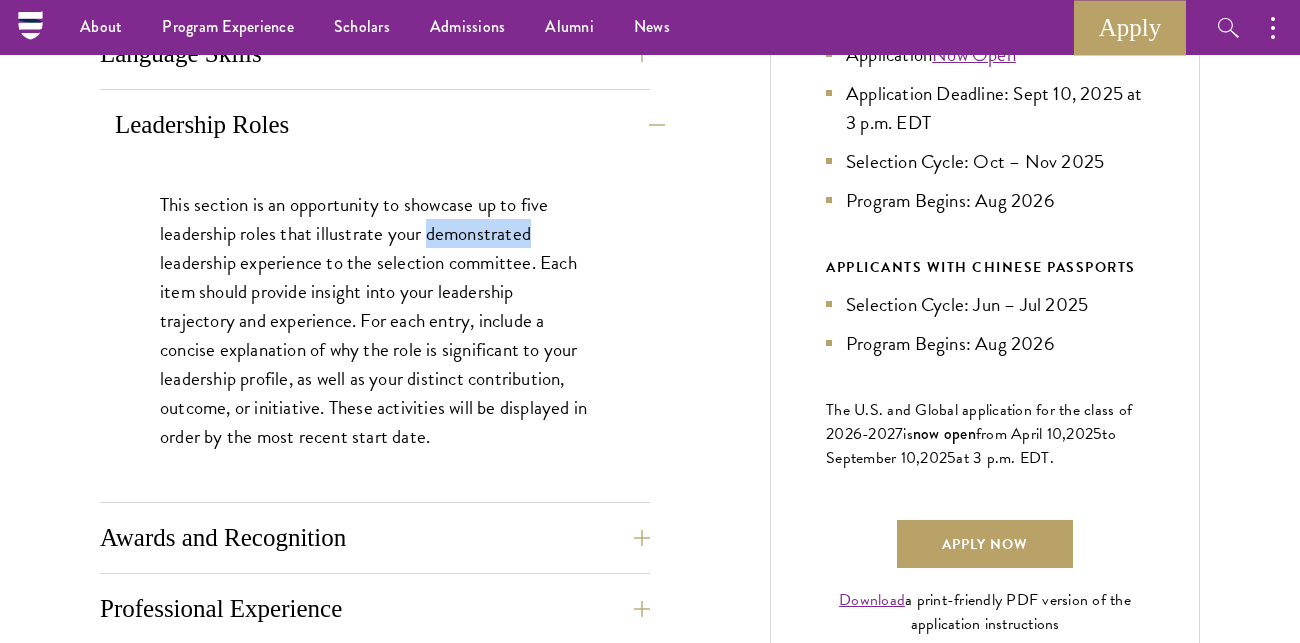 click on "This section is an opportunity to showcase up to five leadership roles that illustrate your demonstrated leadership experience to the selection committee. Each item should provide insight into your leadership trajectory and experience. For each entry, include a concise explanation of why the role is significant to your leadership profile, as well as your distinct contribution, outcome, or initiative. These activities will be displayed in order by the most recent start date." at bounding box center (375, 321) 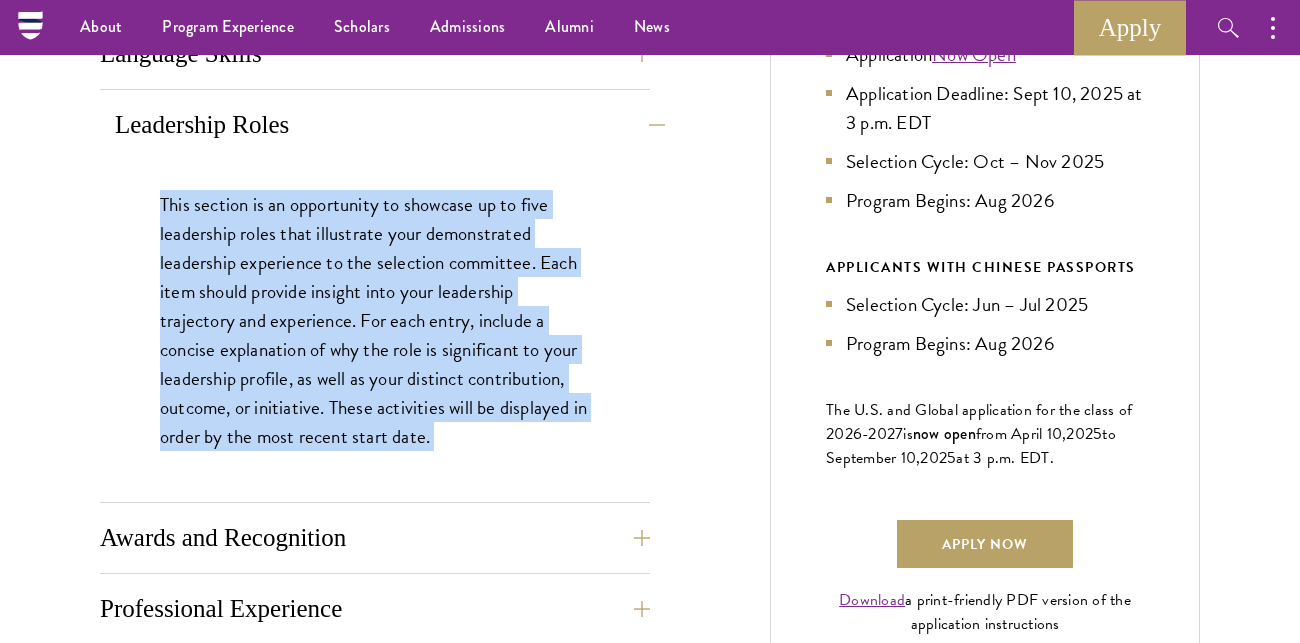 click on "This section is an opportunity to showcase up to five leadership roles that illustrate your demonstrated leadership experience to the selection committee. Each item should provide insight into your leadership trajectory and experience. For each entry, include a concise explanation of why the role is significant to your leadership profile, as well as your distinct contribution, outcome, or initiative. These activities will be displayed in order by the most recent start date." at bounding box center (375, 321) 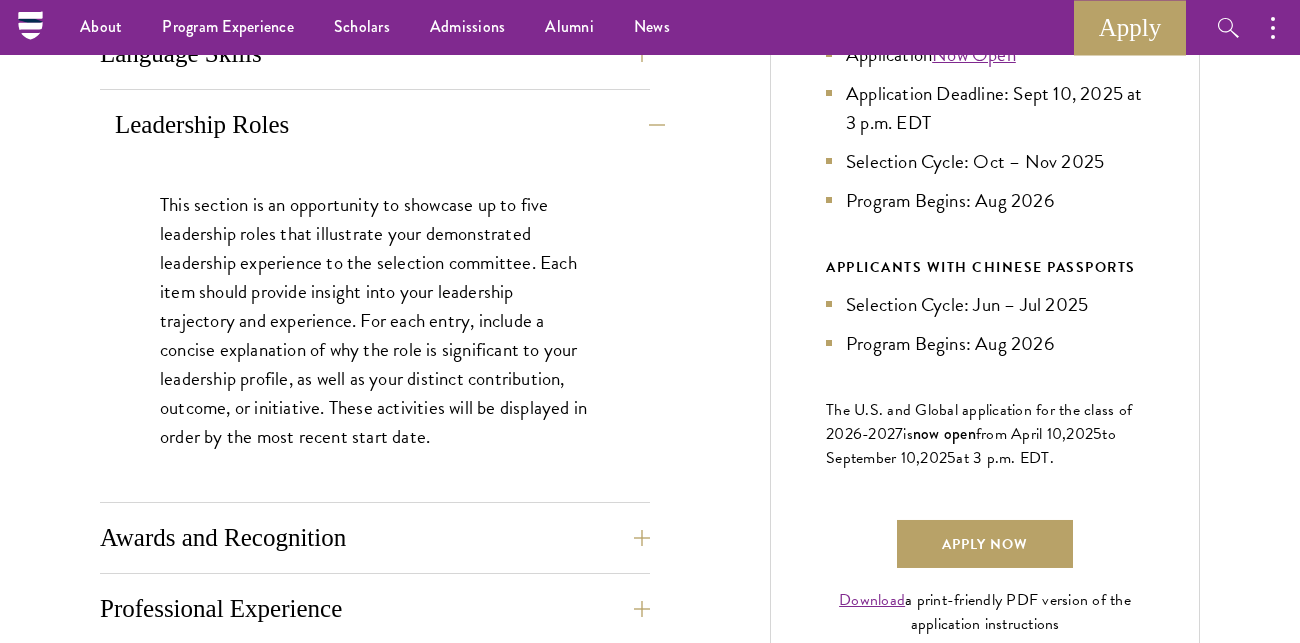 click on "This section is an opportunity to showcase up to five leadership roles that illustrate your demonstrated leadership experience to the selection committee. Each item should provide insight into your leadership trajectory and experience. For each entry, include a concise explanation of why the role is significant to your leadership profile, as well as your distinct contribution, outcome, or initiative. These activities will be displayed in order by the most recent start date." at bounding box center [375, 321] 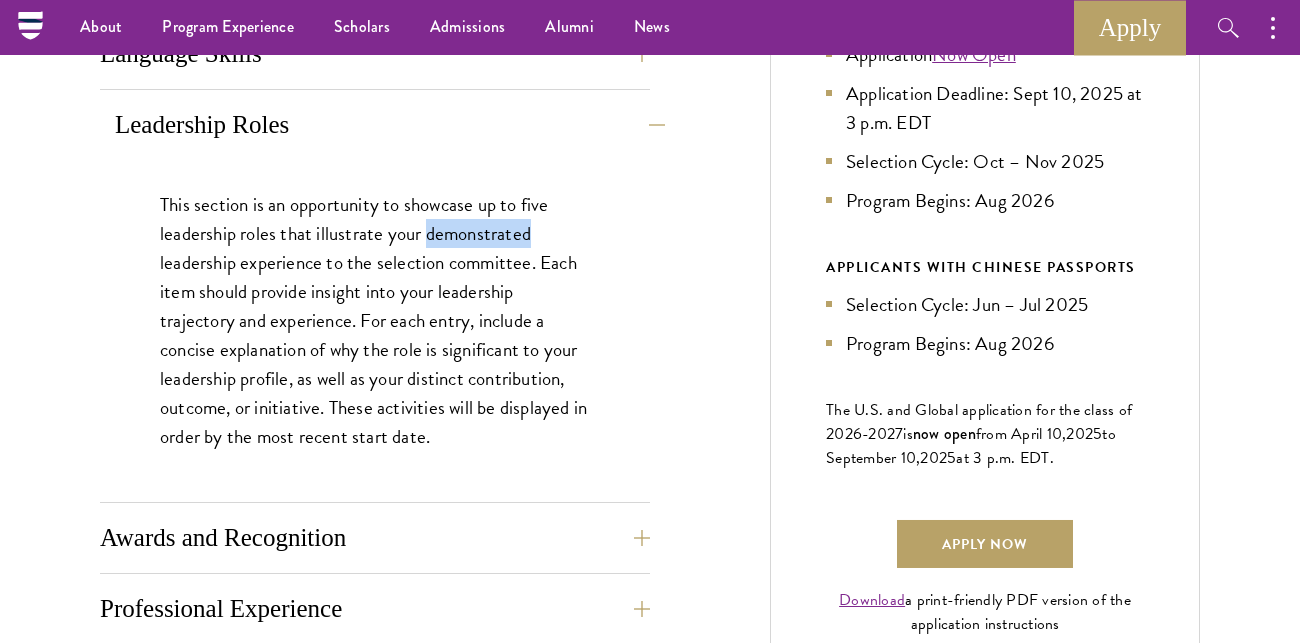 click on "This section is an opportunity to showcase up to five leadership roles that illustrate your demonstrated leadership experience to the selection committee. Each item should provide insight into your leadership trajectory and experience. For each entry, include a concise explanation of why the role is significant to your leadership profile, as well as your distinct contribution, outcome, or initiative. These activities will be displayed in order by the most recent start date." at bounding box center [375, 321] 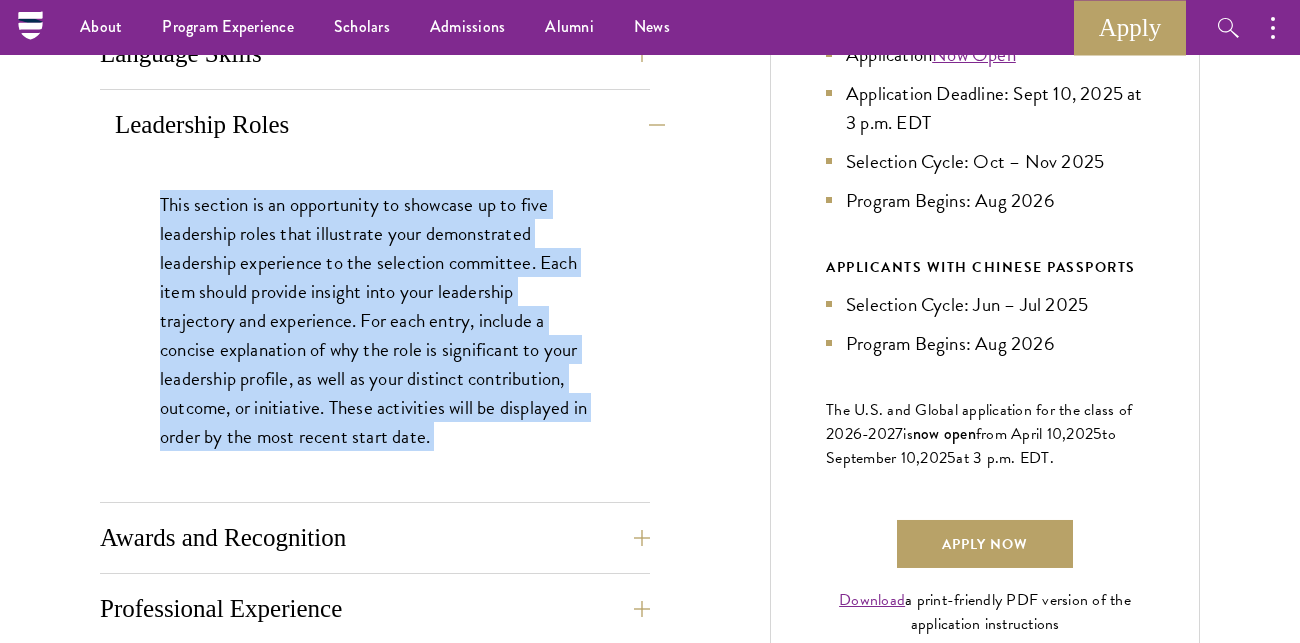 click on "This section is an opportunity to showcase up to five leadership roles that illustrate your demonstrated leadership experience to the selection committee. Each item should provide insight into your leadership trajectory and experience. For each entry, include a concise explanation of why the role is significant to your leadership profile, as well as your distinct contribution, outcome, or initiative. These activities will be displayed in order by the most recent start date." at bounding box center (375, 321) 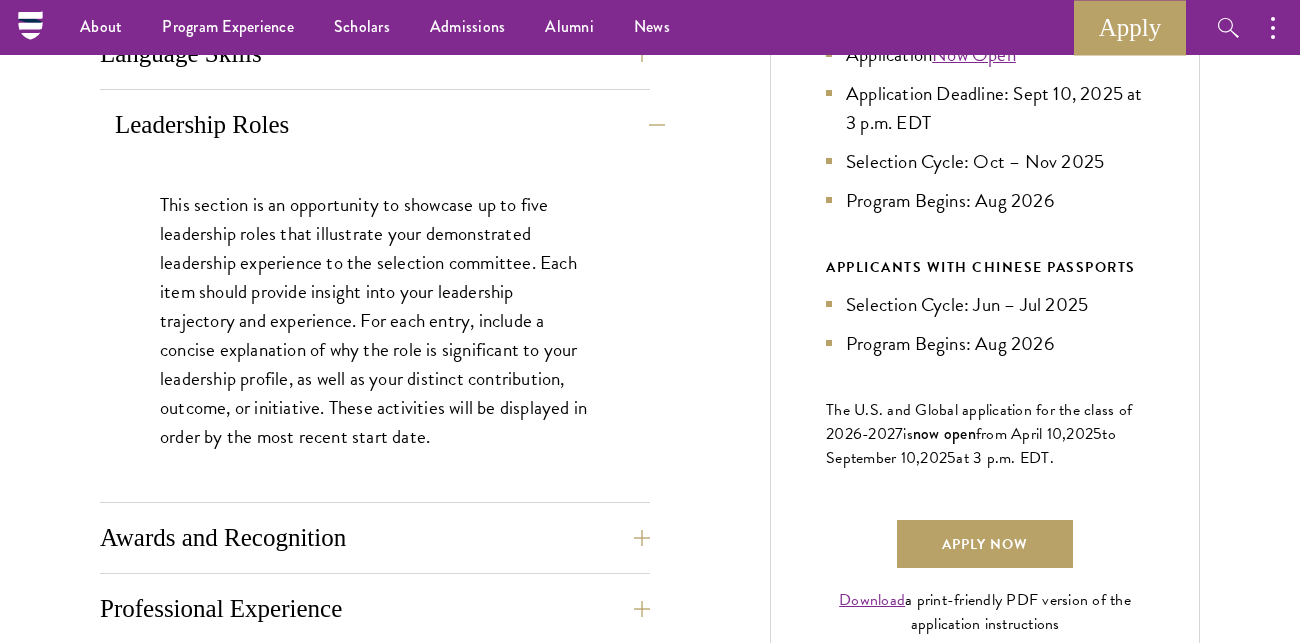 click on "This section is an opportunity to showcase up to five leadership roles that illustrate your demonstrated leadership experience to the selection committee. Each item should provide insight into your leadership trajectory and experience. For each entry, include a concise explanation of why the role is significant to your leadership profile, as well as your distinct contribution, outcome, or initiative. These activities will be displayed in order by the most recent start date." at bounding box center [375, 321] 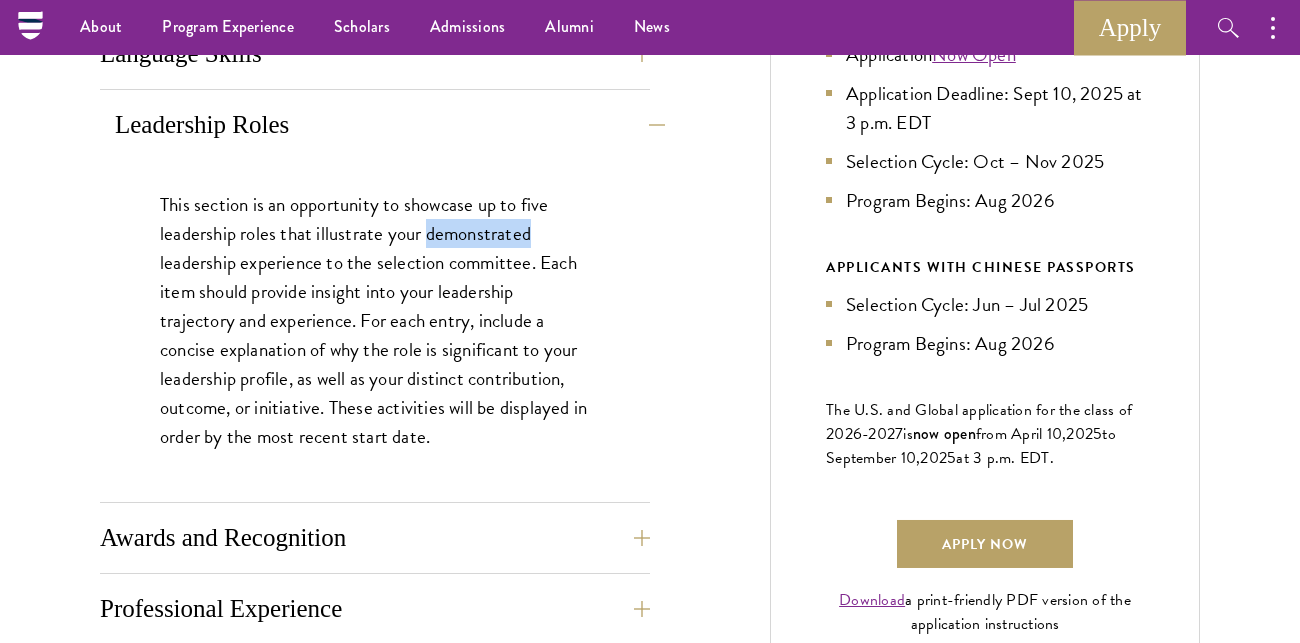 click on "This section is an opportunity to showcase up to five leadership roles that illustrate your demonstrated leadership experience to the selection committee. Each item should provide insight into your leadership trajectory and experience. For each entry, include a concise explanation of why the role is significant to your leadership profile, as well as your distinct contribution, outcome, or initiative. These activities will be displayed in order by the most recent start date." at bounding box center [375, 321] 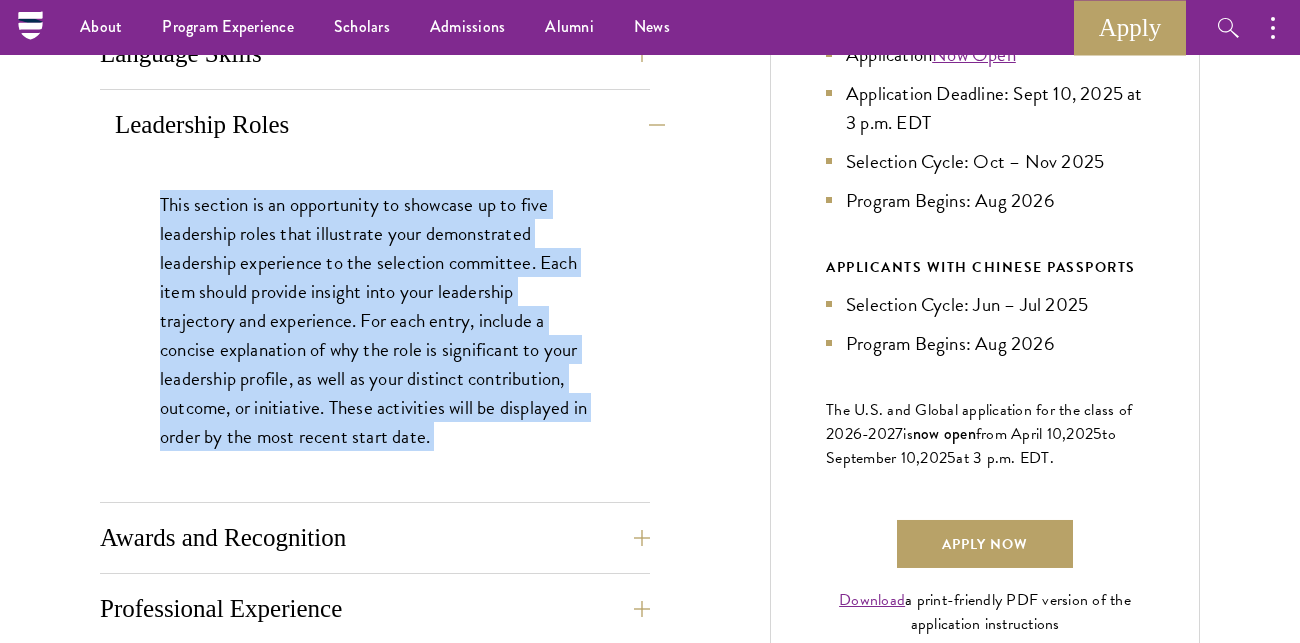 click on "This section is an opportunity to showcase up to five leadership roles that illustrate your demonstrated leadership experience to the selection committee. Each item should provide insight into your leadership trajectory and experience. For each entry, include a concise explanation of why the role is significant to your leadership profile, as well as your distinct contribution, outcome, or initiative. These activities will be displayed in order by the most recent start date." at bounding box center [375, 321] 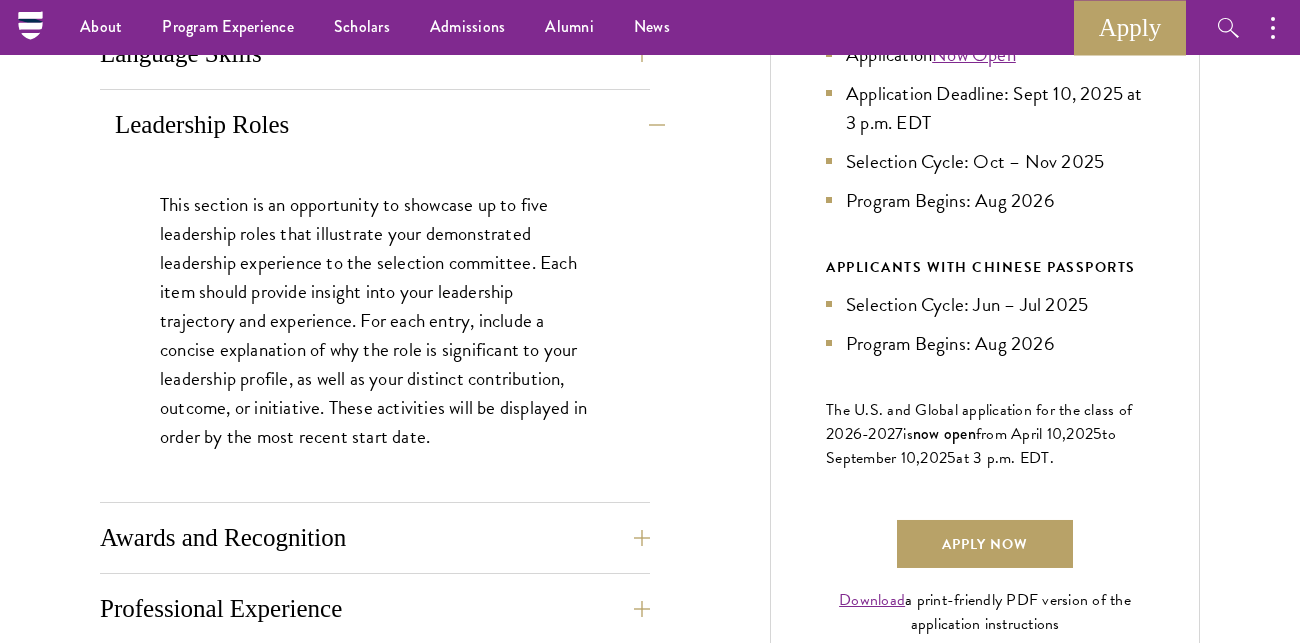 click on "This section is an opportunity to showcase up to five leadership roles that illustrate your demonstrated leadership experience to the selection committee. Each item should provide insight into your leadership trajectory and experience. For each entry, include a concise explanation of why the role is significant to your leadership profile, as well as your distinct contribution, outcome, or initiative. These activities will be displayed in order by the most recent start date." at bounding box center [375, 321] 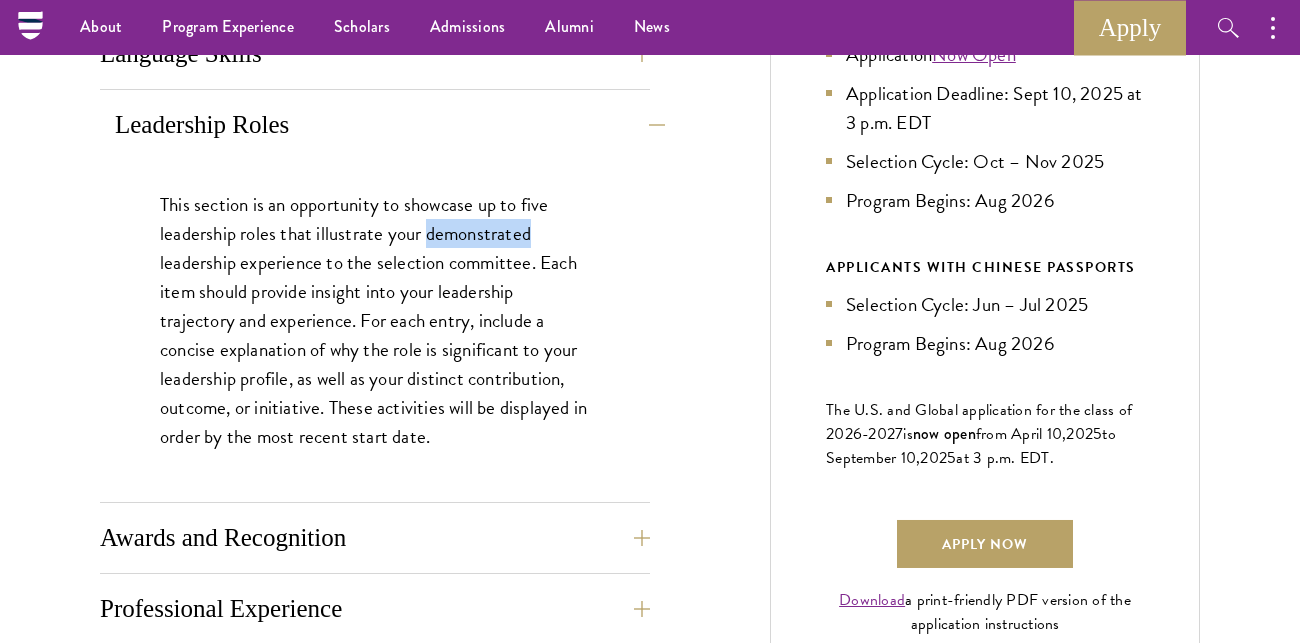 click on "This section is an opportunity to showcase up to five leadership roles that illustrate your demonstrated leadership experience to the selection committee. Each item should provide insight into your leadership trajectory and experience. For each entry, include a concise explanation of why the role is significant to your leadership profile, as well as your distinct contribution, outcome, or initiative. These activities will be displayed in order by the most recent start date." at bounding box center (375, 321) 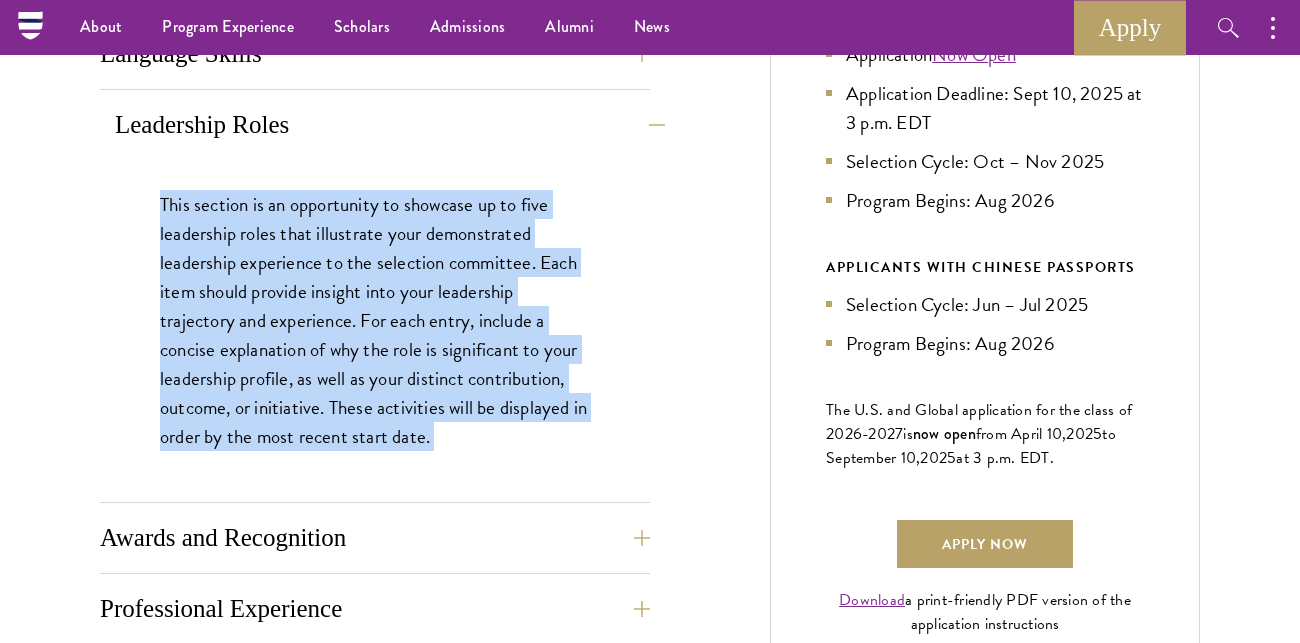 click on "This section is an opportunity to showcase up to five leadership roles that illustrate your demonstrated leadership experience to the selection committee. Each item should provide insight into your leadership trajectory and experience. For each entry, include a concise explanation of why the role is significant to your leadership profile, as well as your distinct contribution, outcome, or initiative. These activities will be displayed in order by the most recent start date." at bounding box center (375, 321) 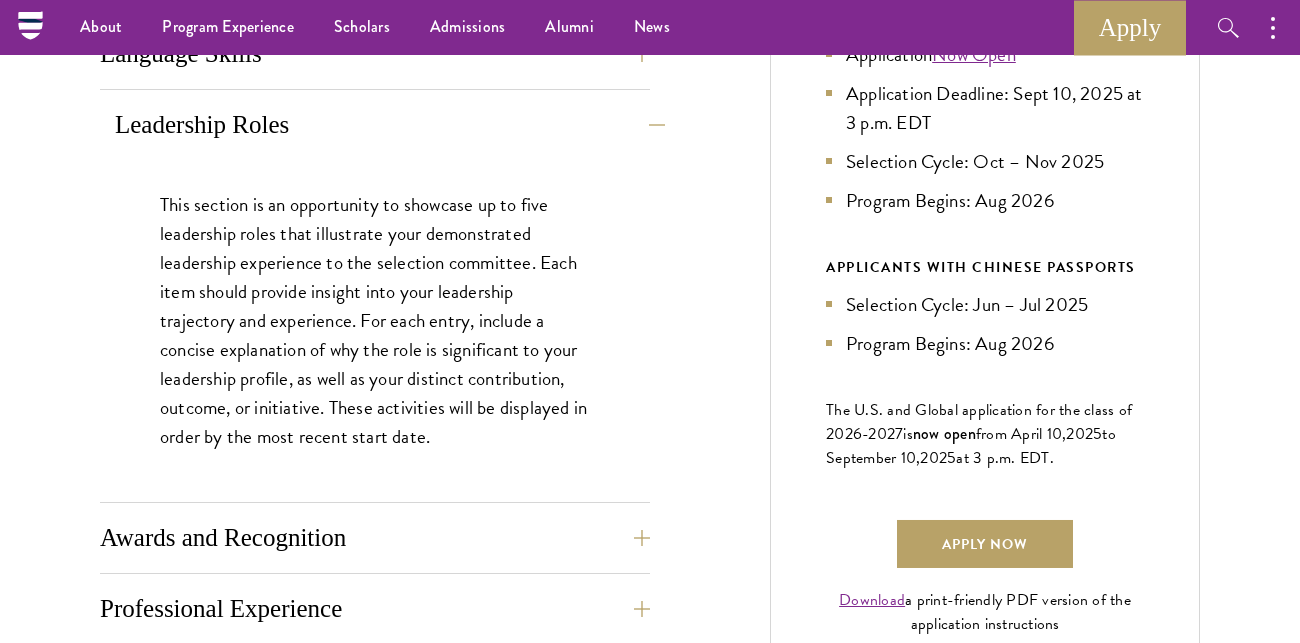 click on "This section is an opportunity to showcase up to five leadership roles that illustrate your demonstrated leadership experience to the selection committee. Each item should provide insight into your leadership trajectory and experience. For each entry, include a concise explanation of why the role is significant to your leadership profile, as well as your distinct contribution, outcome, or initiative. These activities will be displayed in order by the most recent start date." at bounding box center (375, 321) 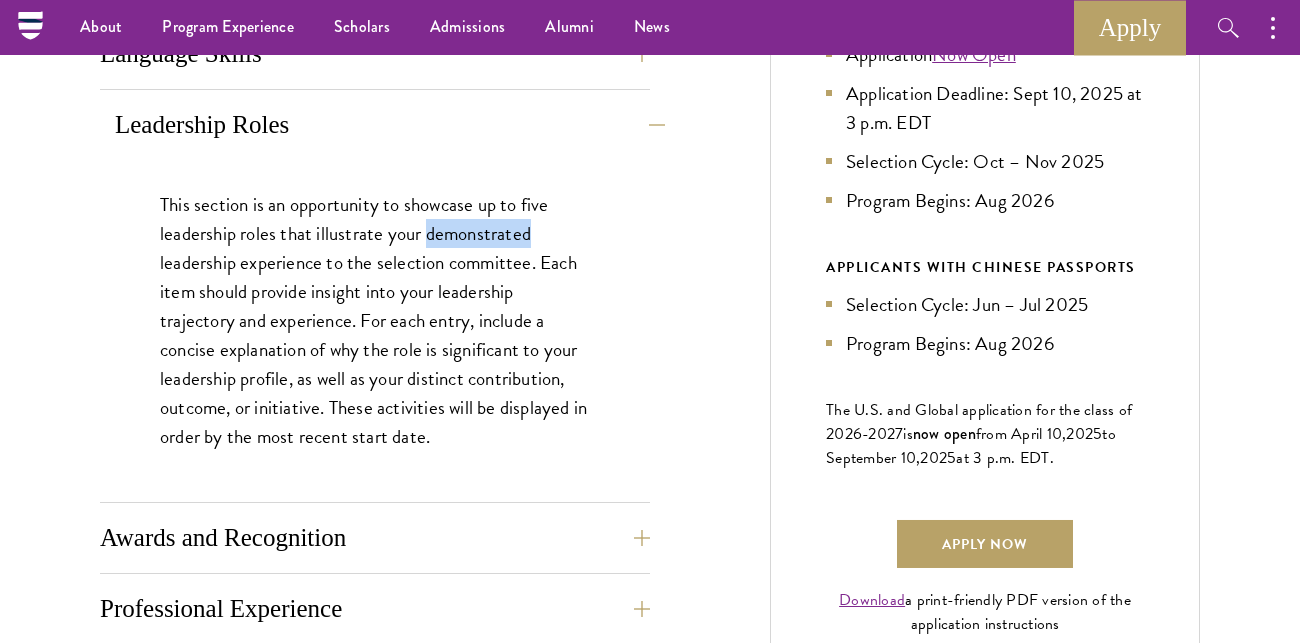 click on "This section is an opportunity to showcase up to five leadership roles that illustrate your demonstrated leadership experience to the selection committee. Each item should provide insight into your leadership trajectory and experience. For each entry, include a concise explanation of why the role is significant to your leadership profile, as well as your distinct contribution, outcome, or initiative. These activities will be displayed in order by the most recent start date." at bounding box center (375, 321) 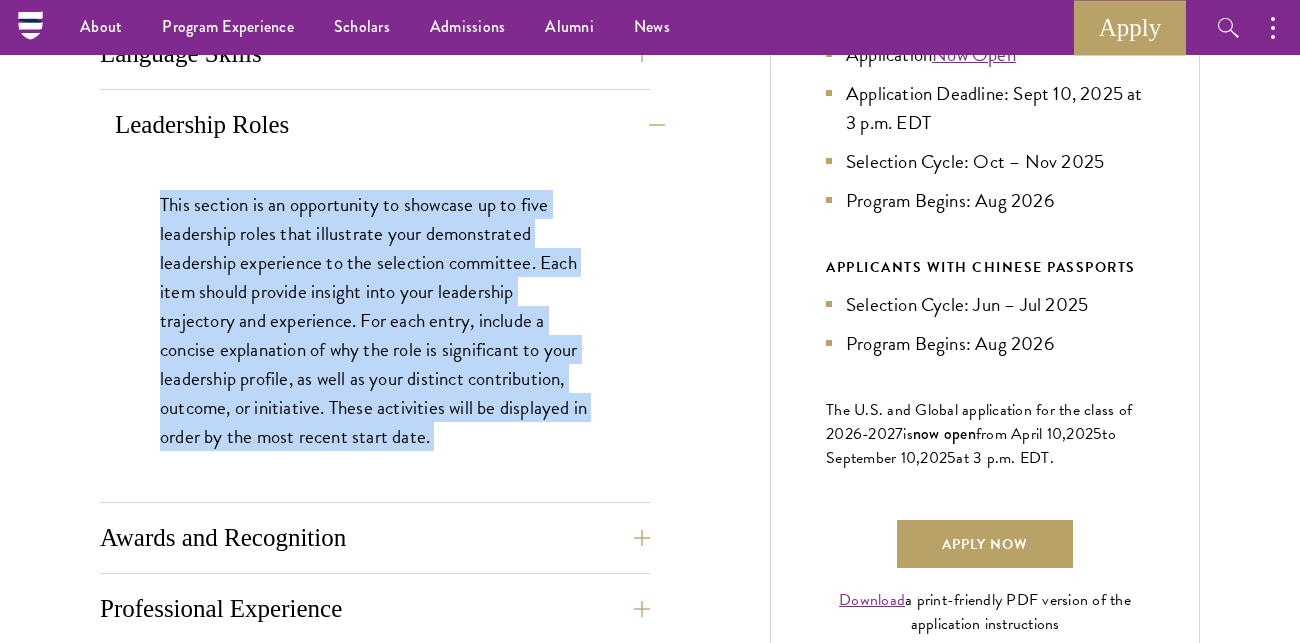 click on "This section is an opportunity to showcase up to five leadership roles that illustrate your demonstrated leadership experience to the selection committee. Each item should provide insight into your leadership trajectory and experience. For each entry, include a concise explanation of why the role is significant to your leadership profile, as well as your distinct contribution, outcome, or initiative. These activities will be displayed in order by the most recent start date." at bounding box center (375, 321) 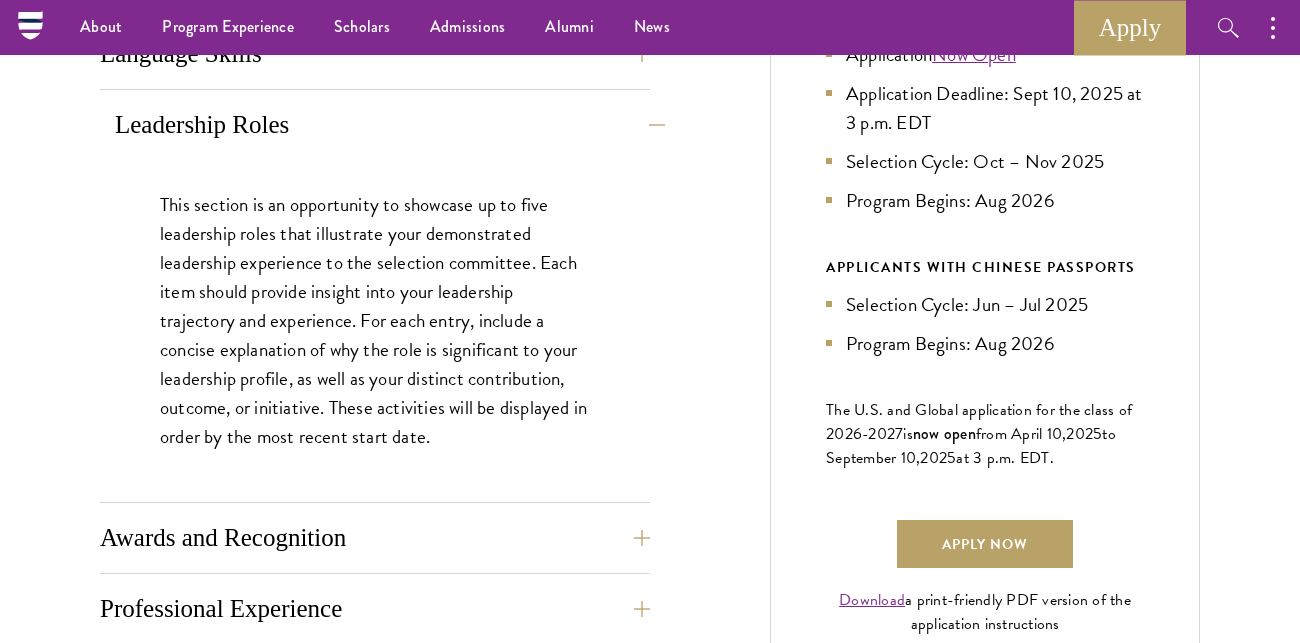 click on "This section is an opportunity to showcase up to five leadership roles that illustrate your demonstrated leadership experience to the selection committee. Each item should provide insight into your leadership trajectory and experience. For each entry, include a concise explanation of why the role is significant to your leadership profile, as well as your distinct contribution, outcome, or initiative. These activities will be displayed in order by the most recent start date." at bounding box center [375, 321] 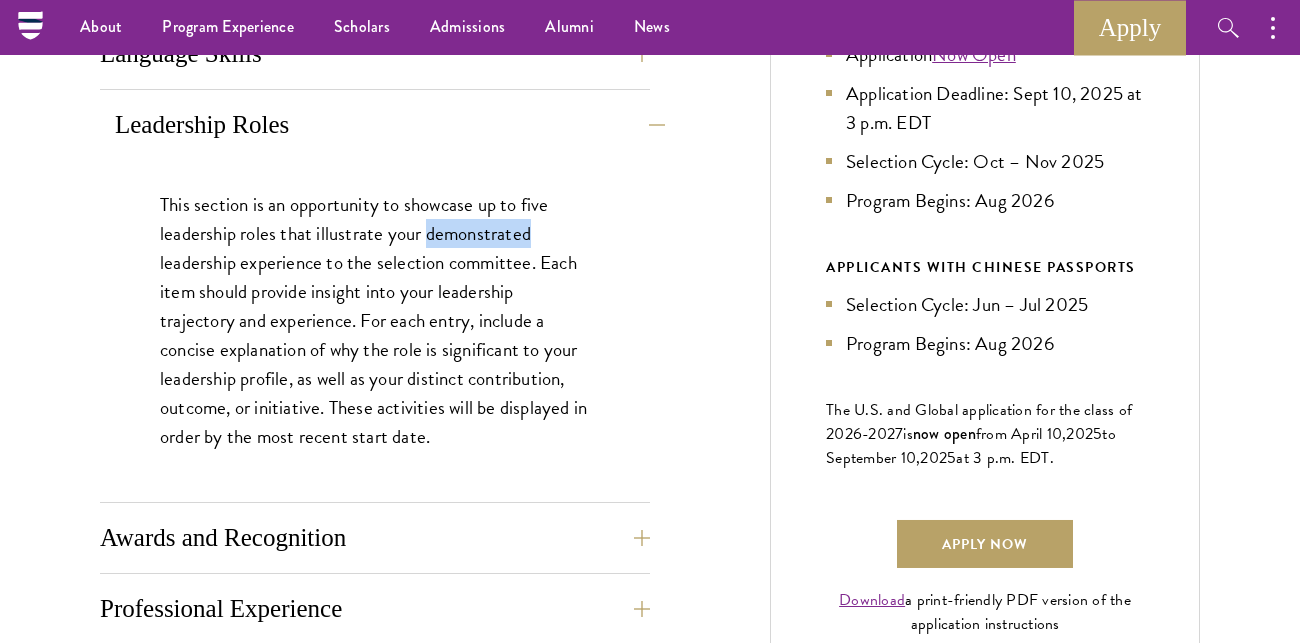 click on "This section is an opportunity to showcase up to five leadership roles that illustrate your demonstrated leadership experience to the selection committee. Each item should provide insight into your leadership trajectory and experience. For each entry, include a concise explanation of why the role is significant to your leadership profile, as well as your distinct contribution, outcome, or initiative. These activities will be displayed in order by the most recent start date." at bounding box center (375, 321) 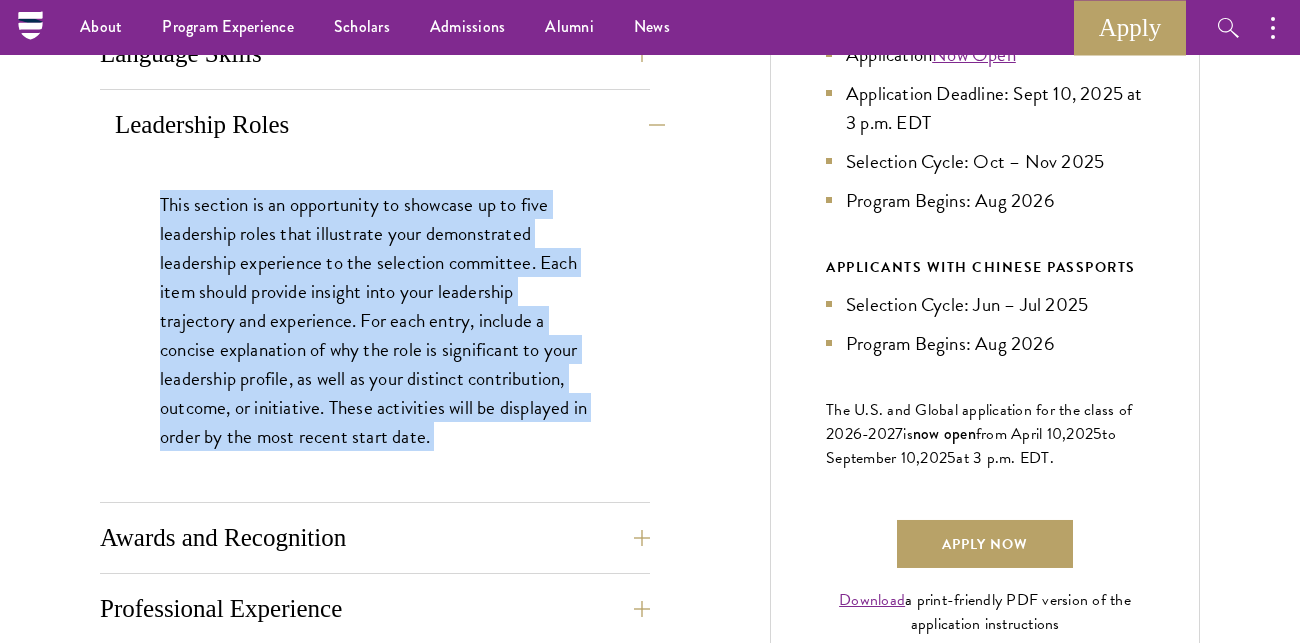click on "This section is an opportunity to showcase up to five leadership roles that illustrate your demonstrated leadership experience to the selection committee. Each item should provide insight into your leadership trajectory and experience. For each entry, include a concise explanation of why the role is significant to your leadership profile, as well as your distinct contribution, outcome, or initiative. These activities will be displayed in order by the most recent start date." at bounding box center [375, 321] 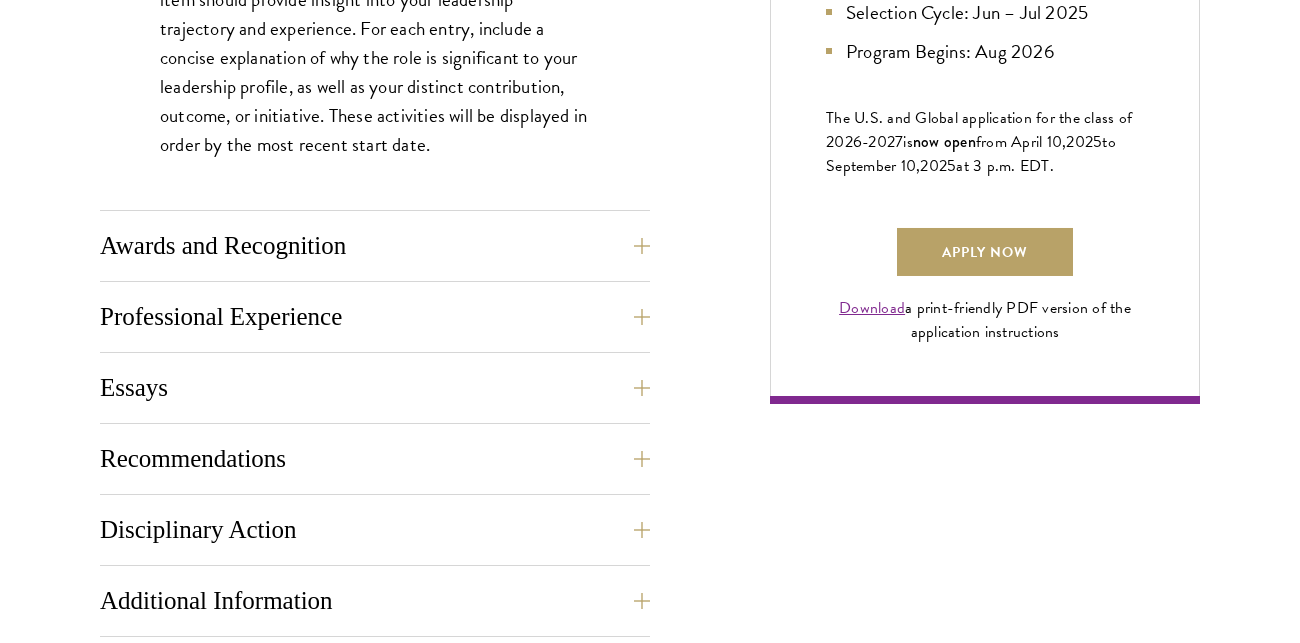 scroll, scrollTop: 1416, scrollLeft: 0, axis: vertical 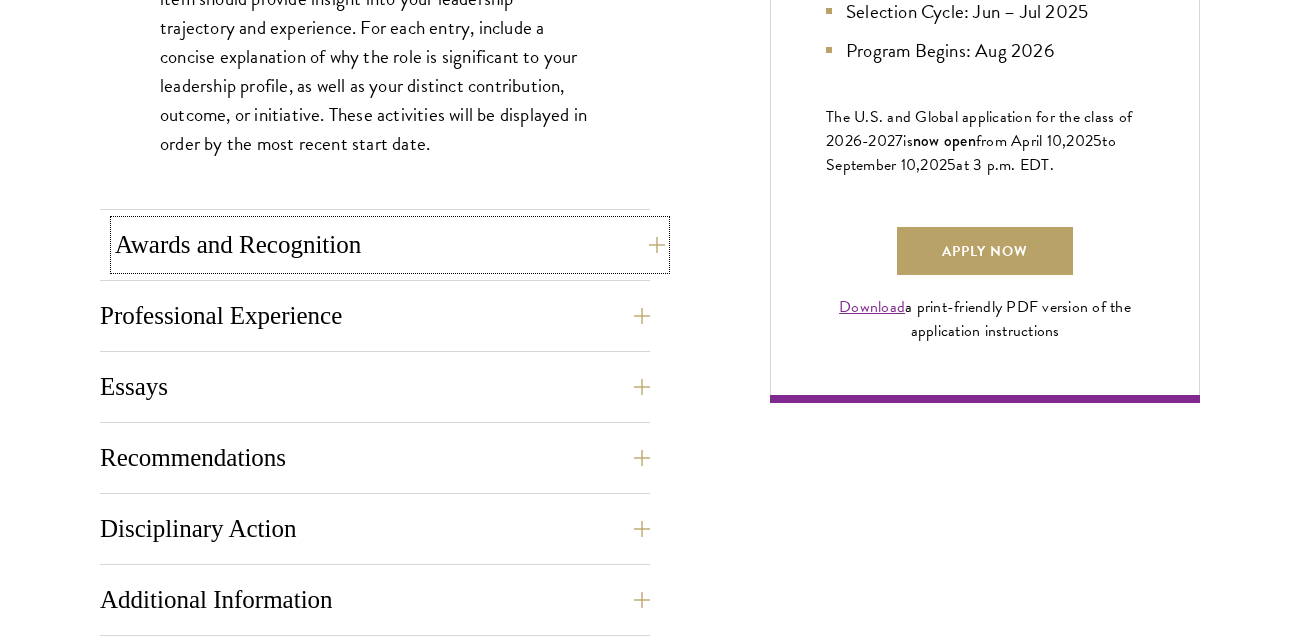 click on "Awards and Recognition" at bounding box center [390, 245] 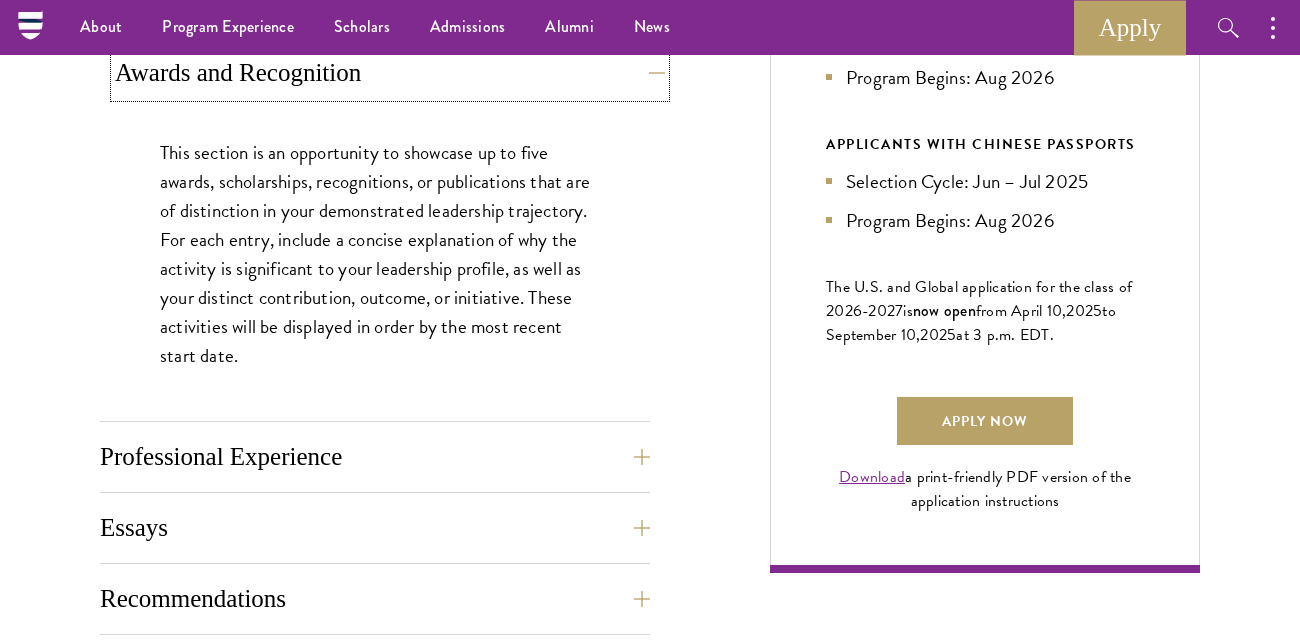 scroll, scrollTop: 1244, scrollLeft: 0, axis: vertical 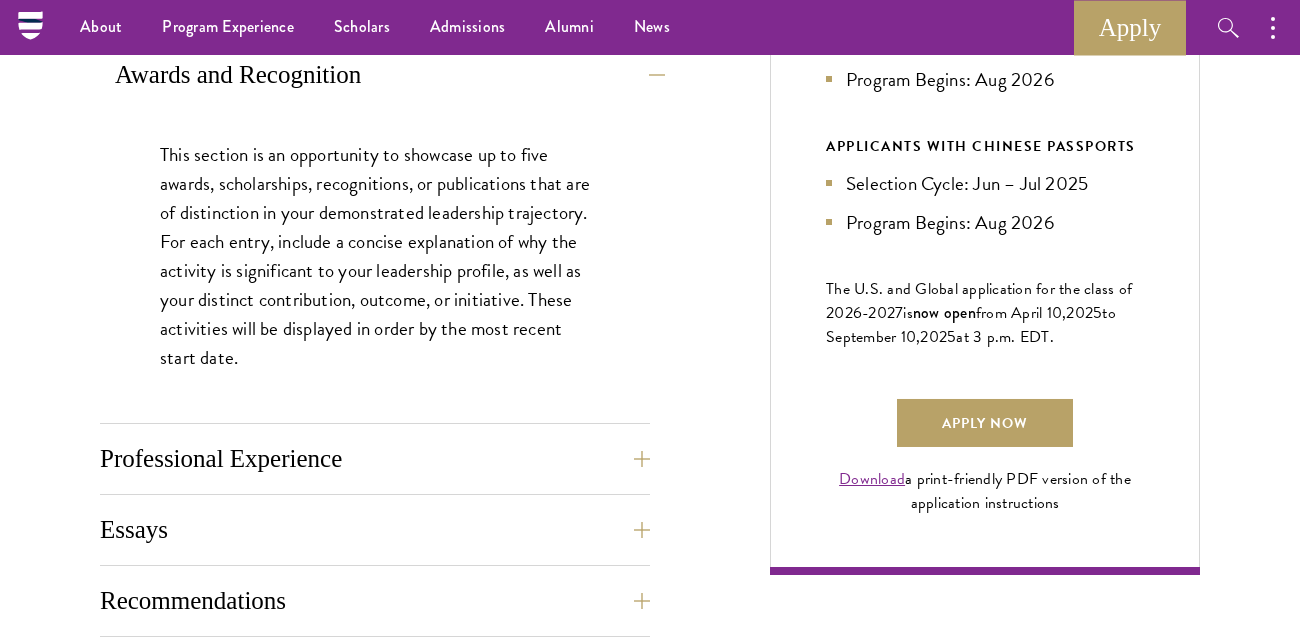 click on "This section is an opportunity to showcase up to five awards, scholarships, recognitions, or publications that are of distinction in your demonstrated leadership trajectory. For each entry, include a concise explanation of why the activity is significant to your leadership profile, as well as your distinct contribution, outcome, or initiative. These activities will be displayed in order by the most recent start date." at bounding box center (375, 256) 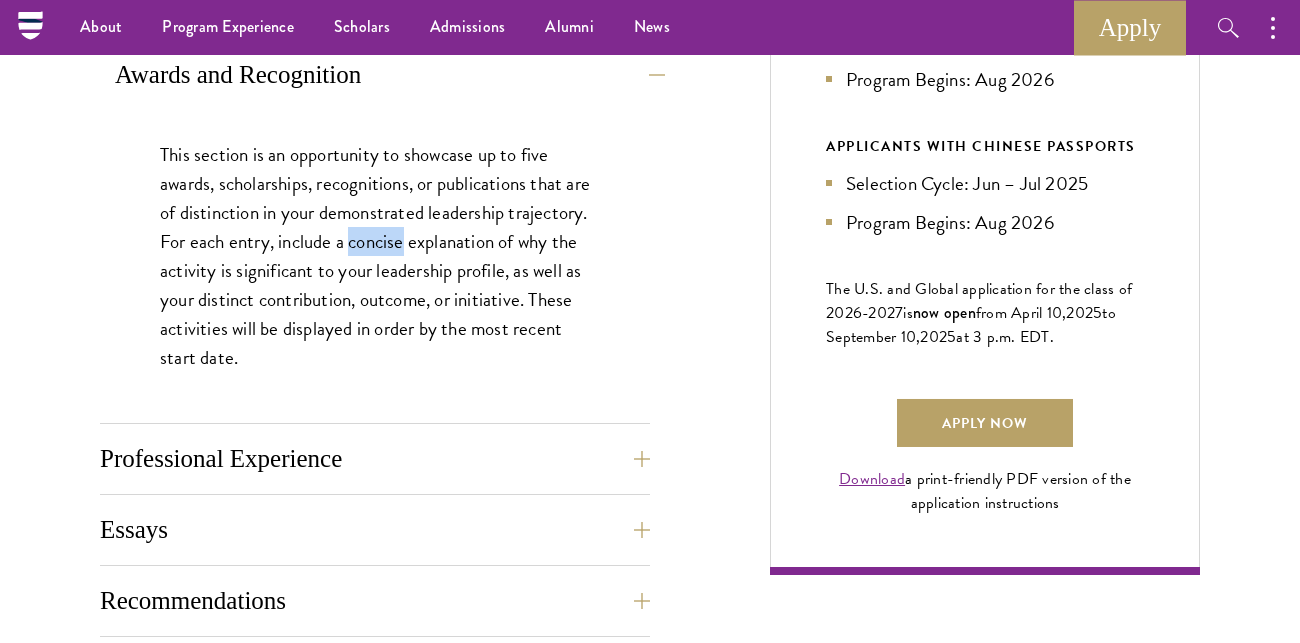 click on "This section is an opportunity to showcase up to five awards, scholarships, recognitions, or publications that are of distinction in your demonstrated leadership trajectory. For each entry, include a concise explanation of why the activity is significant to your leadership profile, as well as your distinct contribution, outcome, or initiative. These activities will be displayed in order by the most recent start date." at bounding box center [375, 256] 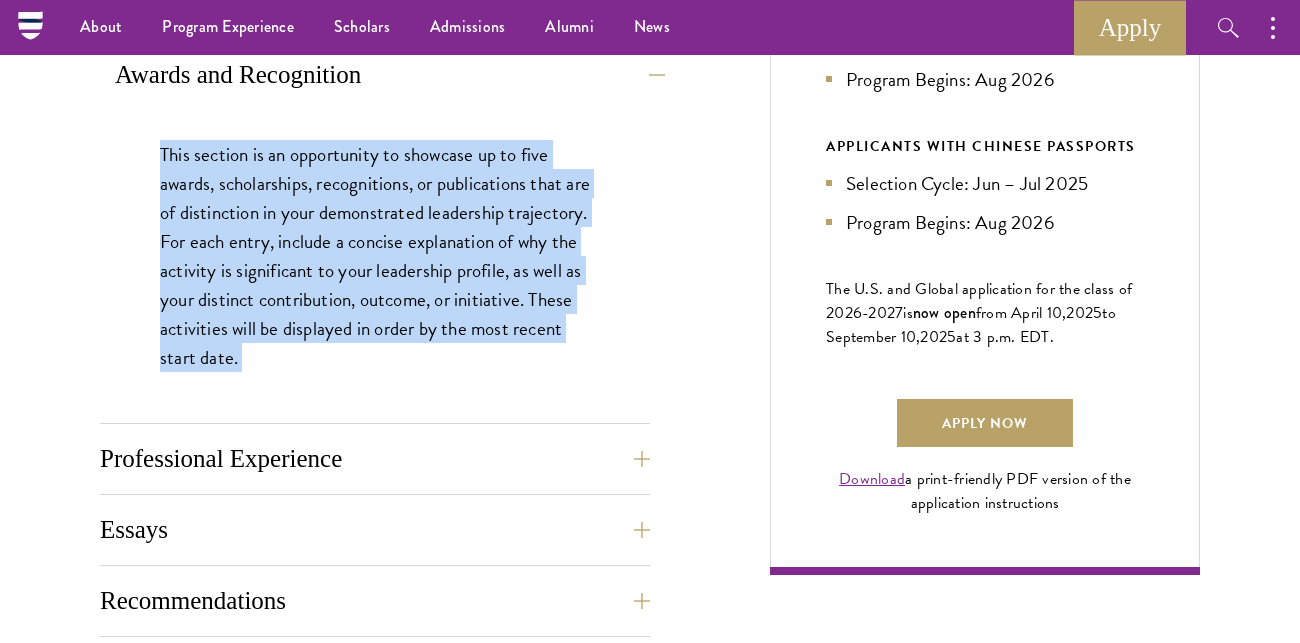 click on "This section is an opportunity to showcase up to five awards, scholarships, recognitions, or publications that are of distinction in your demonstrated leadership trajectory. For each entry, include a concise explanation of why the activity is significant to your leadership profile, as well as your distinct contribution, outcome, or initiative. These activities will be displayed in order by the most recent start date." at bounding box center [375, 256] 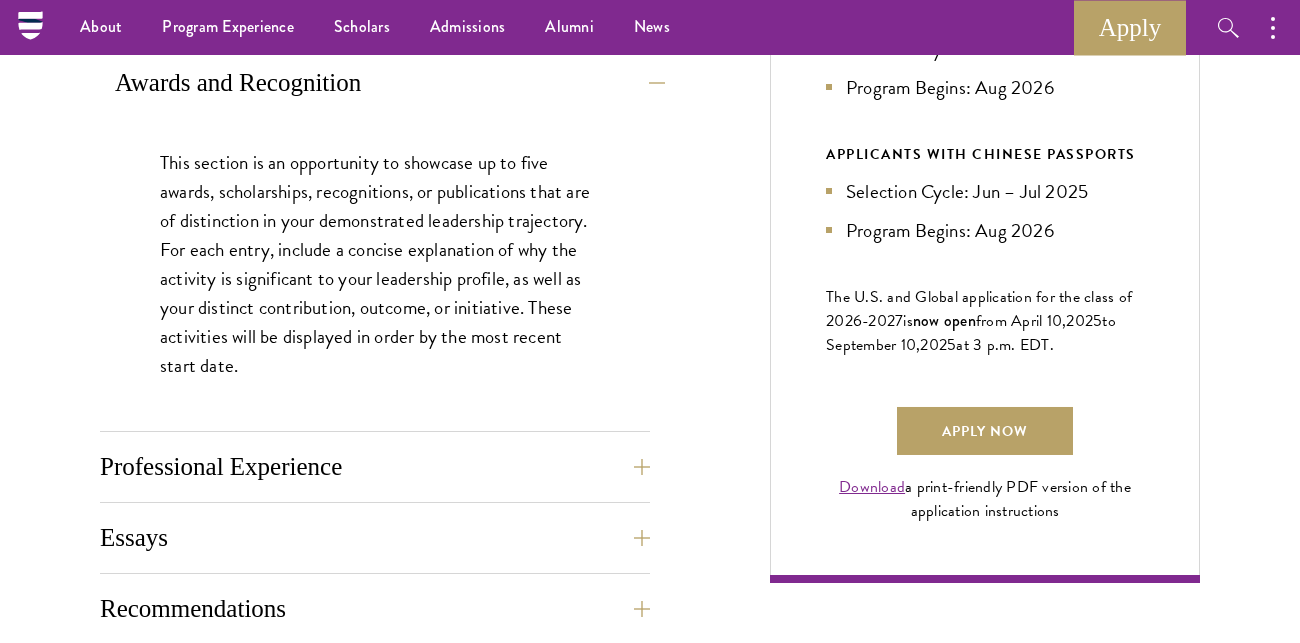 scroll, scrollTop: 1235, scrollLeft: 0, axis: vertical 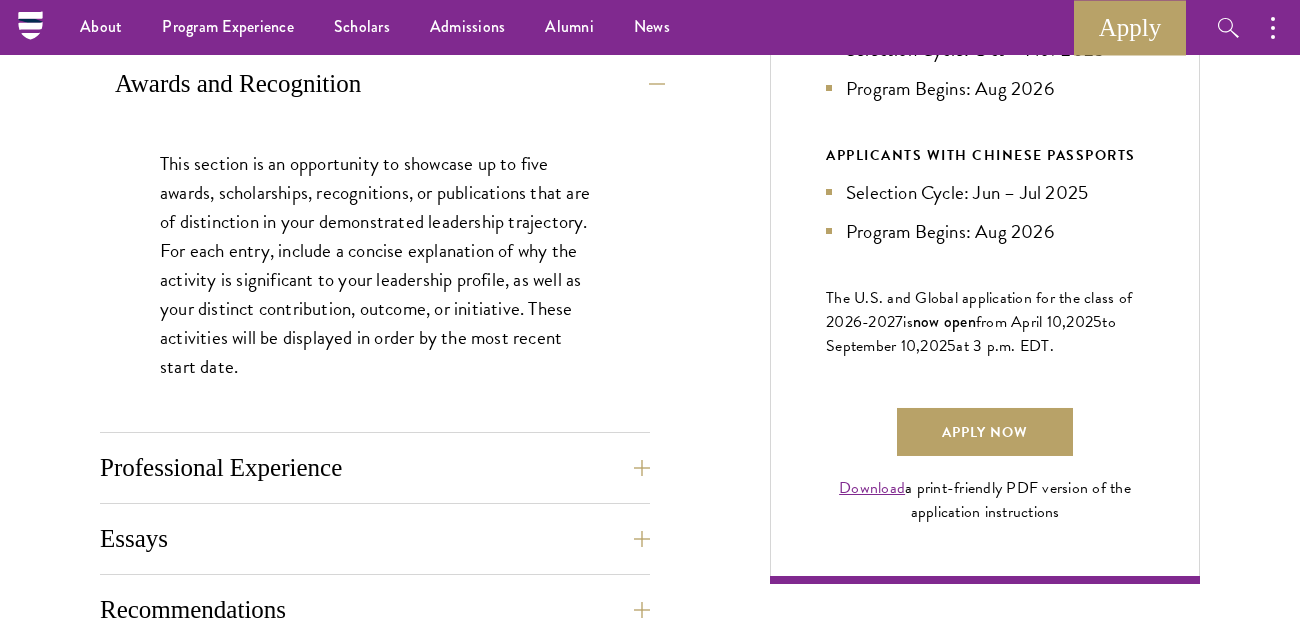 click on "This section is an opportunity to showcase up to five awards, scholarships, recognitions, or publications that are of distinction in your demonstrated leadership trajectory. For each entry, include a concise explanation of why the activity is significant to your leadership profile, as well as your distinct contribution, outcome, or initiative. These activities will be displayed in order by the most recent start date." at bounding box center [375, 265] 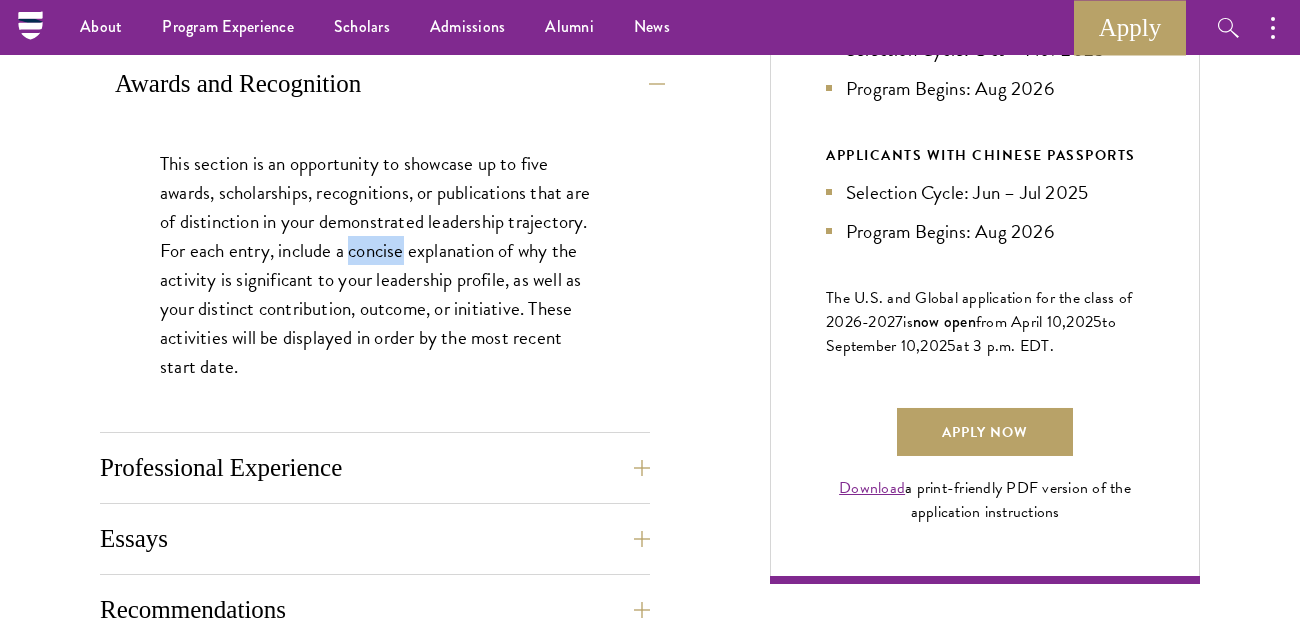 click on "This section is an opportunity to showcase up to five awards, scholarships, recognitions, or publications that are of distinction in your demonstrated leadership trajectory. For each entry, include a concise explanation of why the activity is significant to your leadership profile, as well as your distinct contribution, outcome, or initiative. These activities will be displayed in order by the most recent start date." at bounding box center [375, 265] 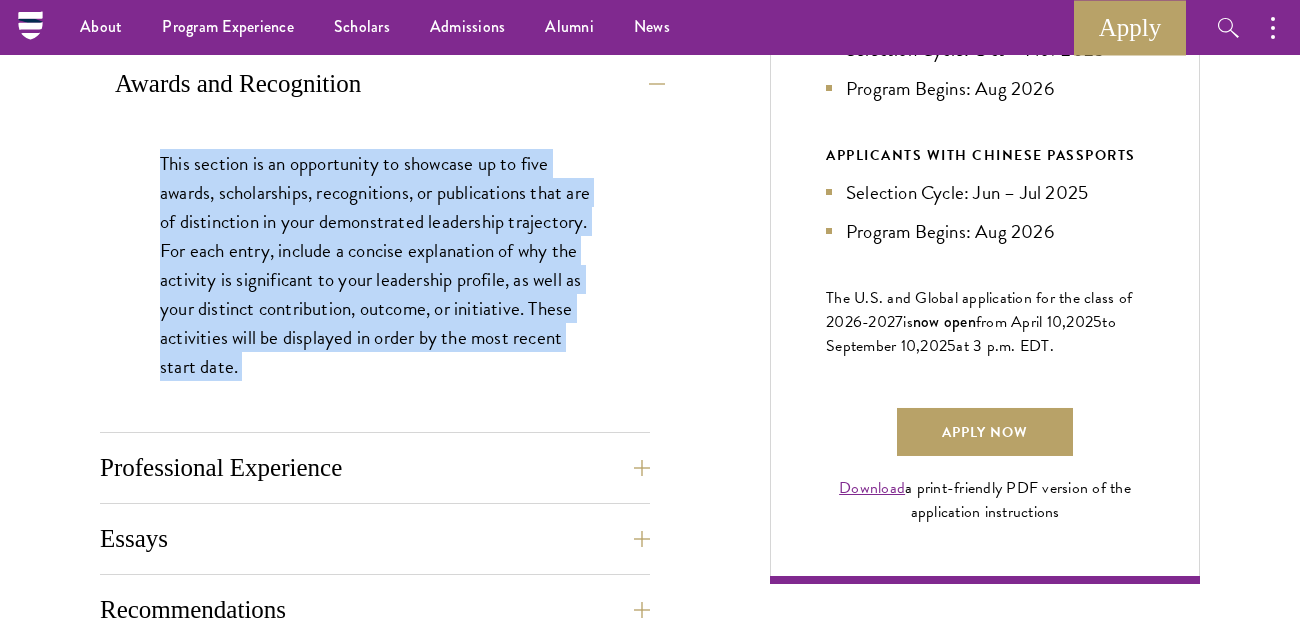 click on "This section is an opportunity to showcase up to five awards, scholarships, recognitions, or publications that are of distinction in your demonstrated leadership trajectory. For each entry, include a concise explanation of why the activity is significant to your leadership profile, as well as your distinct contribution, outcome, or initiative. These activities will be displayed in order by the most recent start date." at bounding box center [375, 265] 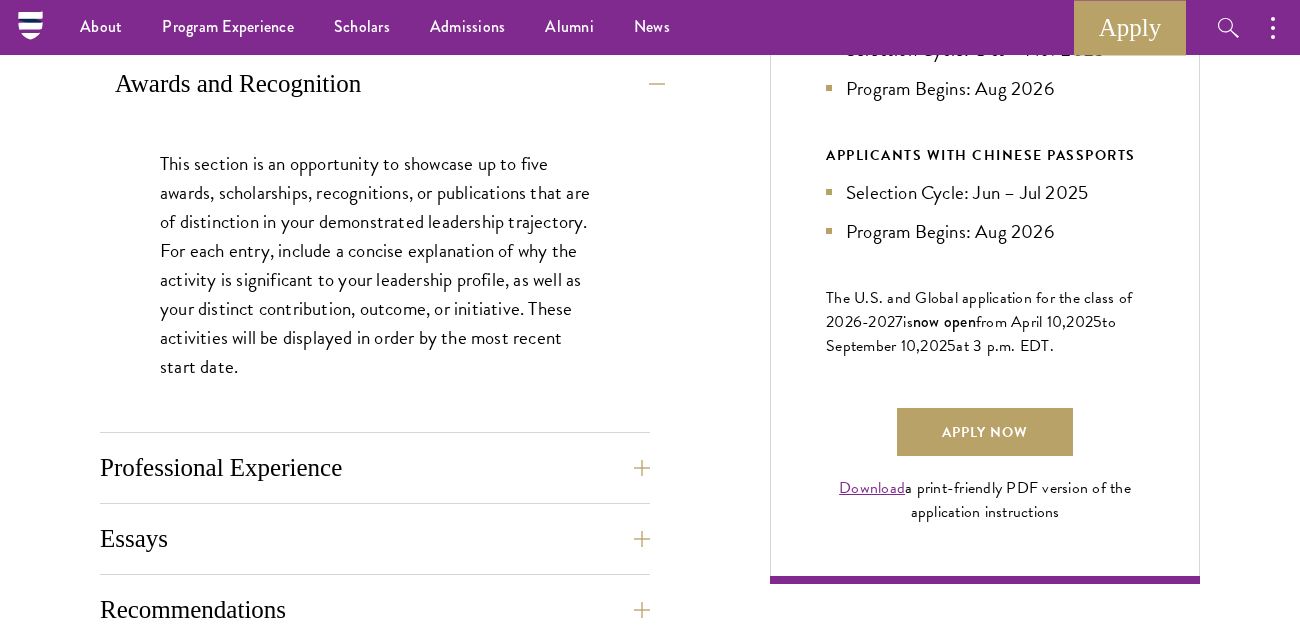 click on "This section is an opportunity to showcase up to five awards, scholarships, recognitions, or publications that are of distinction in your demonstrated leadership trajectory. For each entry, include a concise explanation of why the activity is significant to your leadership profile, as well as your distinct contribution, outcome, or initiative. These activities will be displayed in order by the most recent start date." at bounding box center [375, 265] 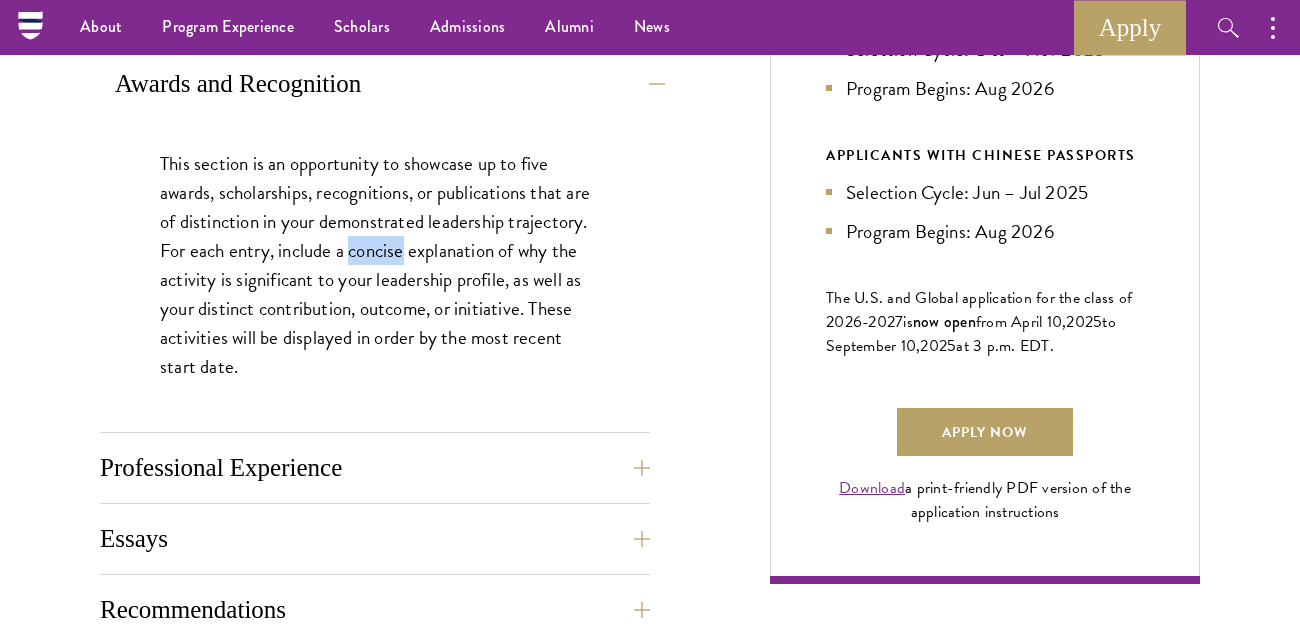 click on "This section is an opportunity to showcase up to five awards, scholarships, recognitions, or publications that are of distinction in your demonstrated leadership trajectory. For each entry, include a concise explanation of why the activity is significant to your leadership profile, as well as your distinct contribution, outcome, or initiative. These activities will be displayed in order by the most recent start date." at bounding box center (375, 265) 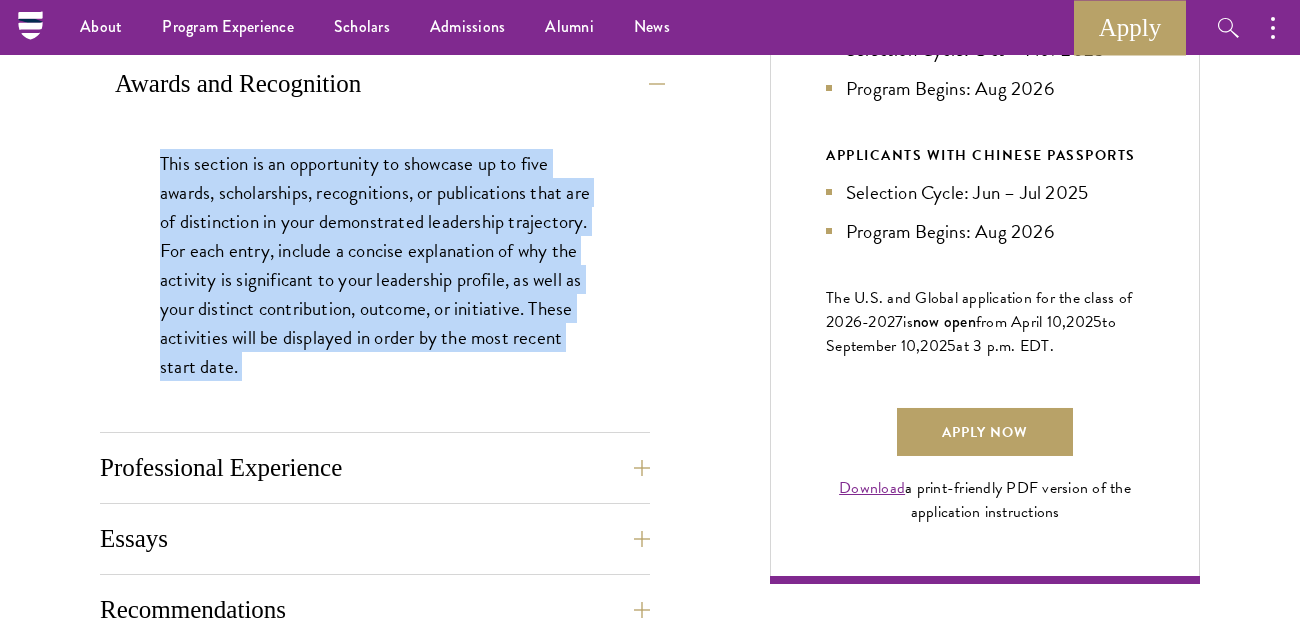 click on "This section is an opportunity to showcase up to five awards, scholarships, recognitions, or publications that are of distinction in your demonstrated leadership trajectory. For each entry, include a concise explanation of why the activity is significant to your leadership profile, as well as your distinct contribution, outcome, or initiative. These activities will be displayed in order by the most recent start date." at bounding box center (375, 265) 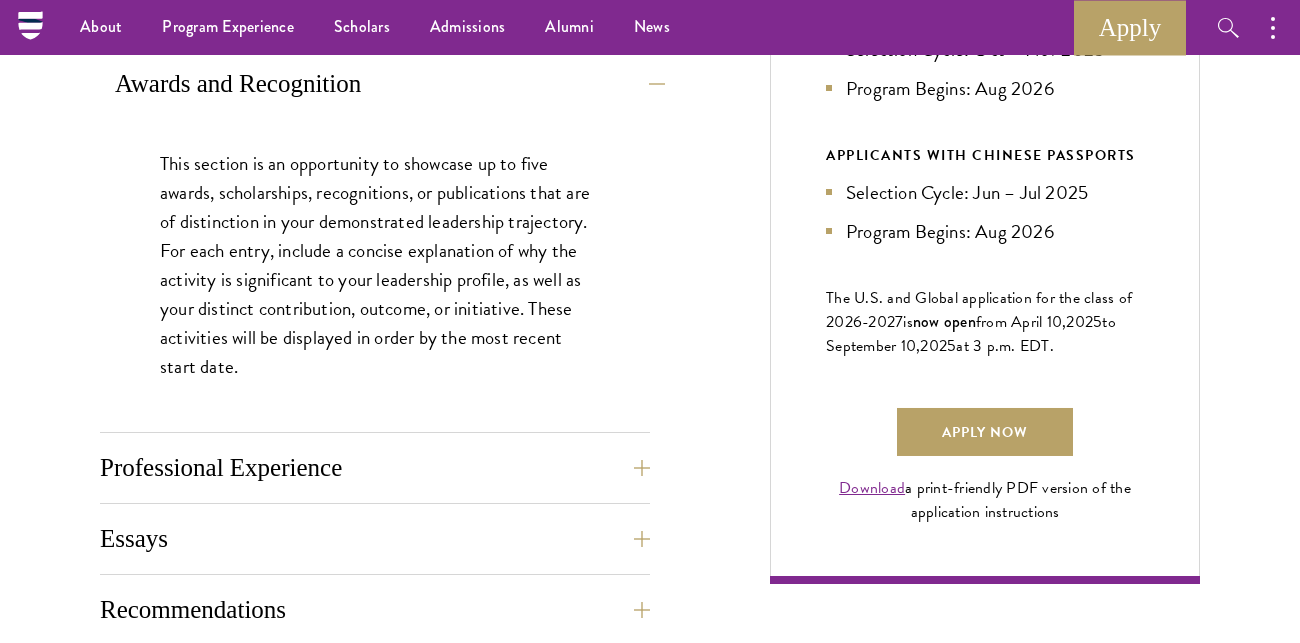 click on "This section is an opportunity to showcase up to five awards, scholarships, recognitions, or publications that are of distinction in your demonstrated leadership trajectory. For each entry, include a concise explanation of why the activity is significant to your leadership profile, as well as your distinct contribution, outcome, or initiative. These activities will be displayed in order by the most recent start date." at bounding box center (375, 265) 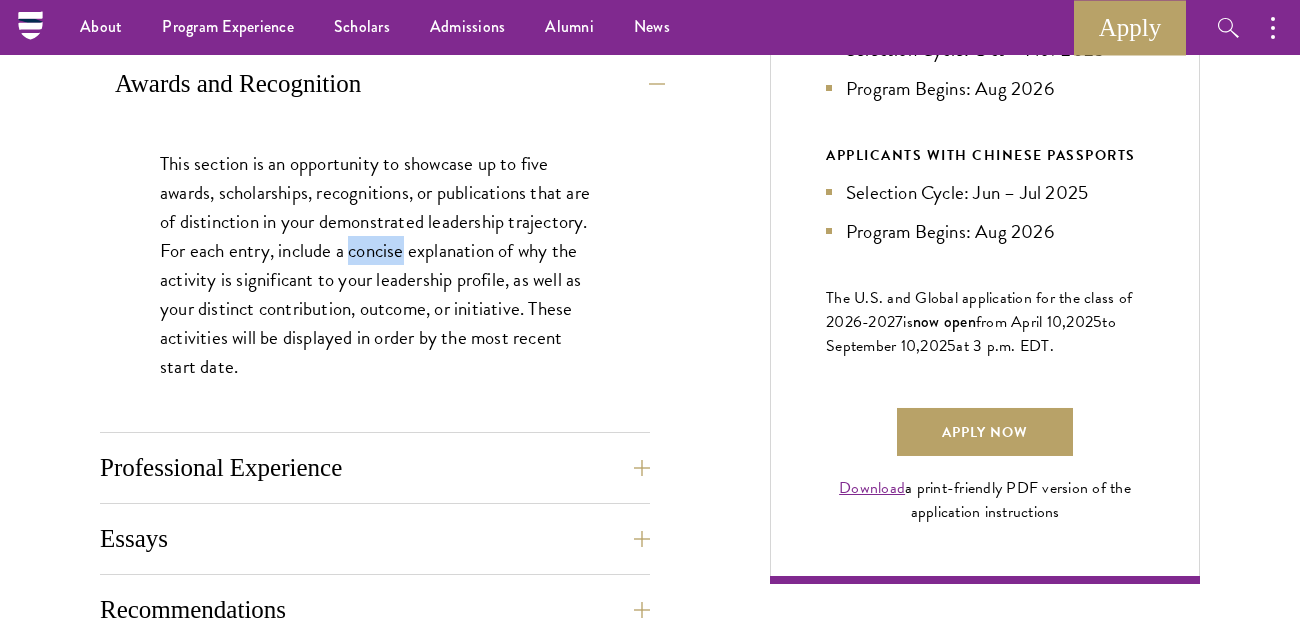 click on "This section is an opportunity to showcase up to five awards, scholarships, recognitions, or publications that are of distinction in your demonstrated leadership trajectory. For each entry, include a concise explanation of why the activity is significant to your leadership profile, as well as your distinct contribution, outcome, or initiative. These activities will be displayed in order by the most recent start date." at bounding box center (375, 265) 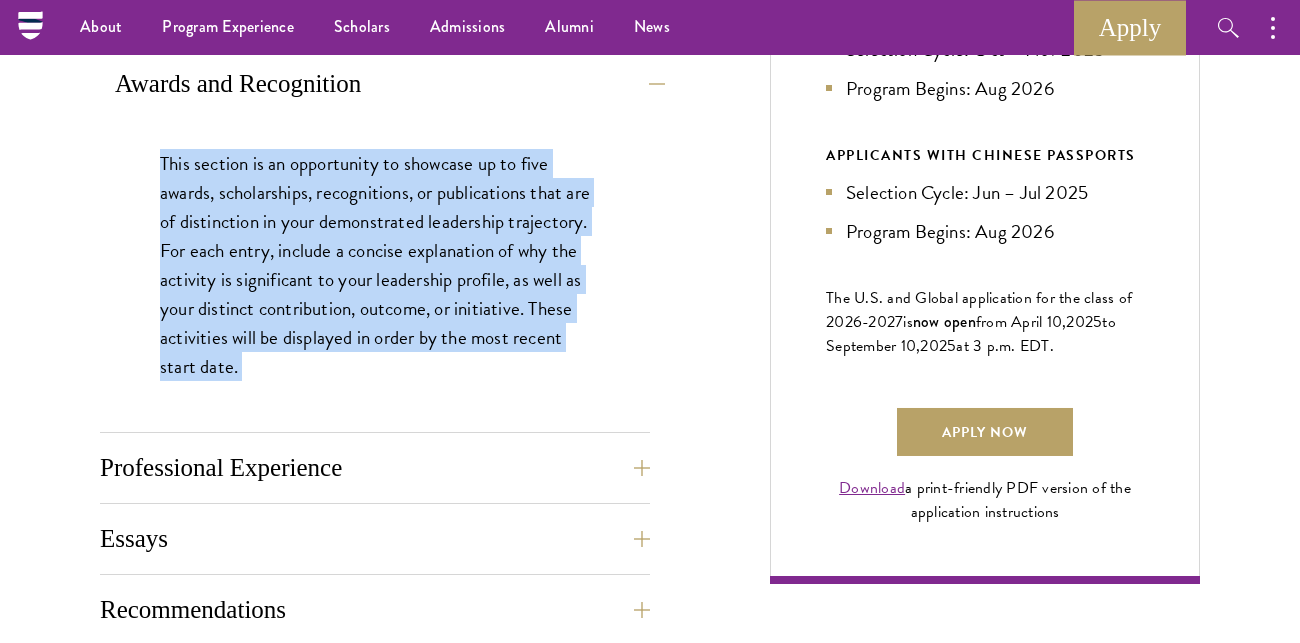 click on "This section is an opportunity to showcase up to five awards, scholarships, recognitions, or publications that are of distinction in your demonstrated leadership trajectory. For each entry, include a concise explanation of why the activity is significant to your leadership profile, as well as your distinct contribution, outcome, or initiative. These activities will be displayed in order by the most recent start date." at bounding box center (375, 265) 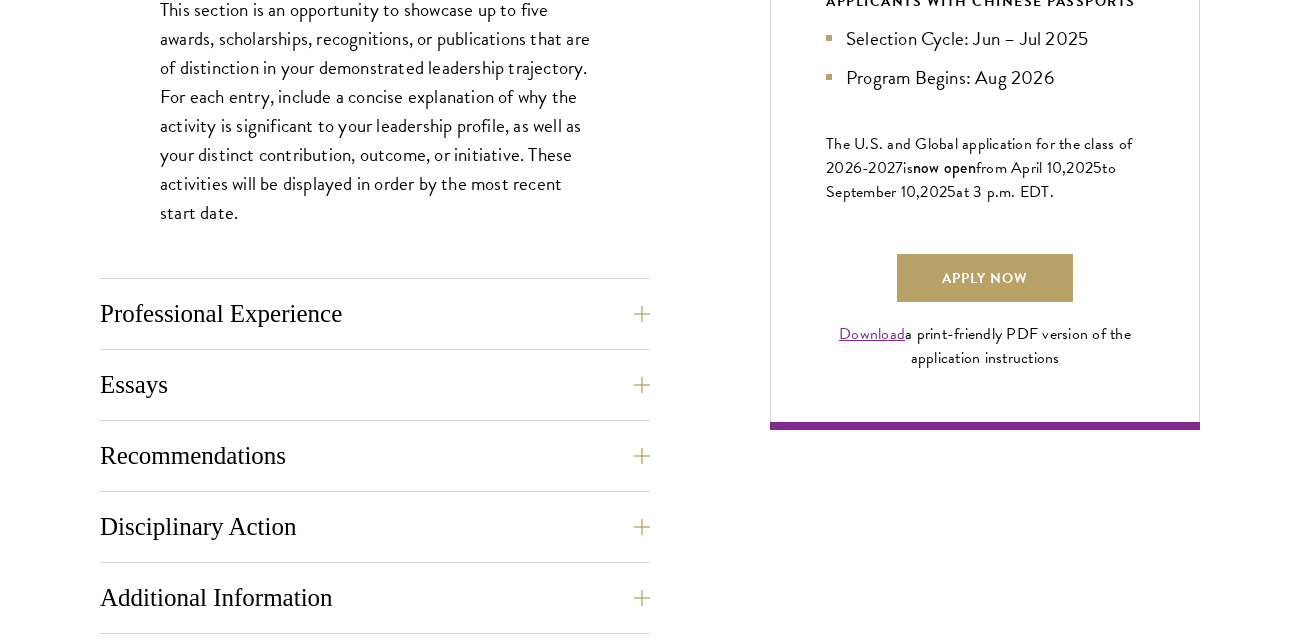 scroll, scrollTop: 1422, scrollLeft: 0, axis: vertical 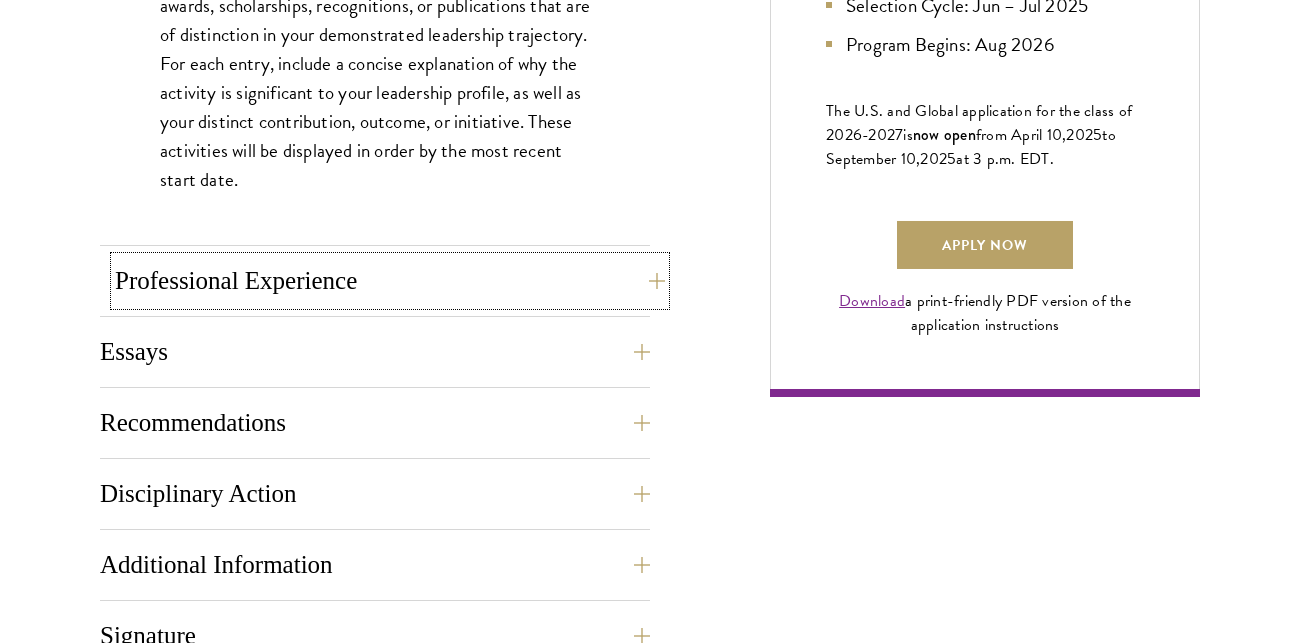 click on "Professional Experience" at bounding box center [390, 281] 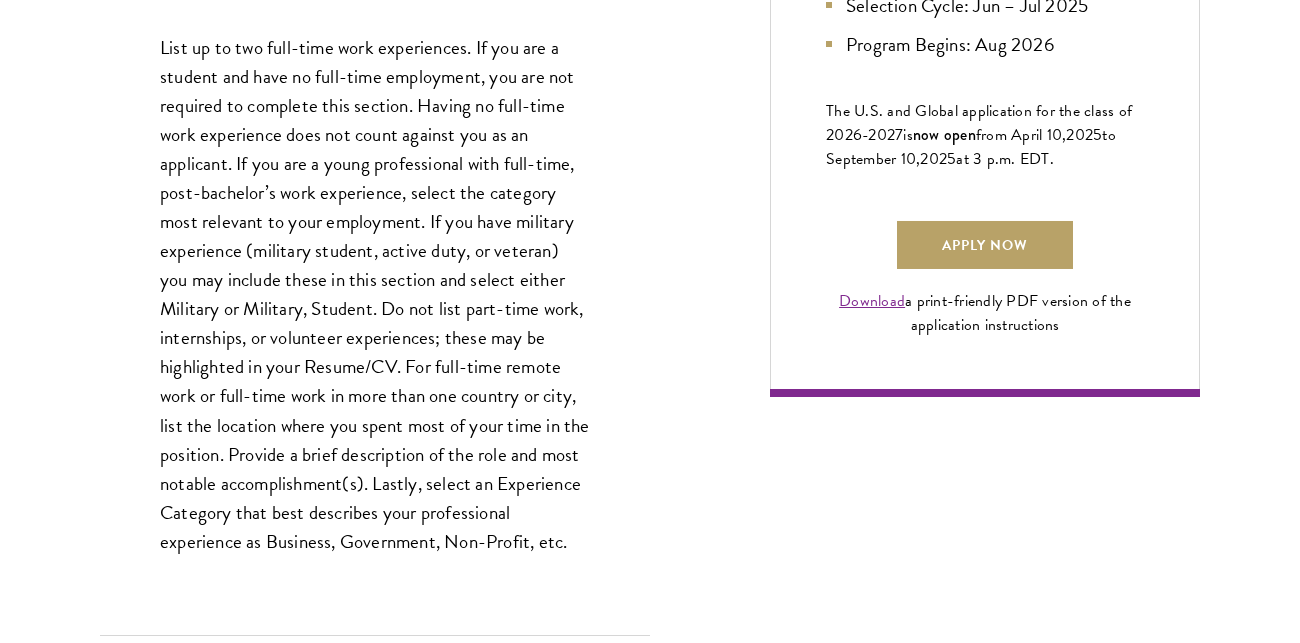 click on "List up to two full-time work experiences. If you are a student and have no full-time employment, you are not required to complete this section. Having no full-time work experience does not count against you as an  applicant. If you are a young professional with full-time, post-bachelor’s work experience, select the category most relevant to your employment. If you have military experience (military student, active duty, or veteran) you may include these in this section and select either Military or Military, Student. Do not list part-time work, internships, or volunteer experiences; these may be highlighted in your Resume/CV. For full-time remote work or full-time work in more than one country or city, list the location where you spent most of your time in the position. Provide a brief description of the role and most notable accomplishment(s). Lastly, select an Experience Category that best describes your professional experience as Business, Government, Non-Profit, etc." at bounding box center (375, 294) 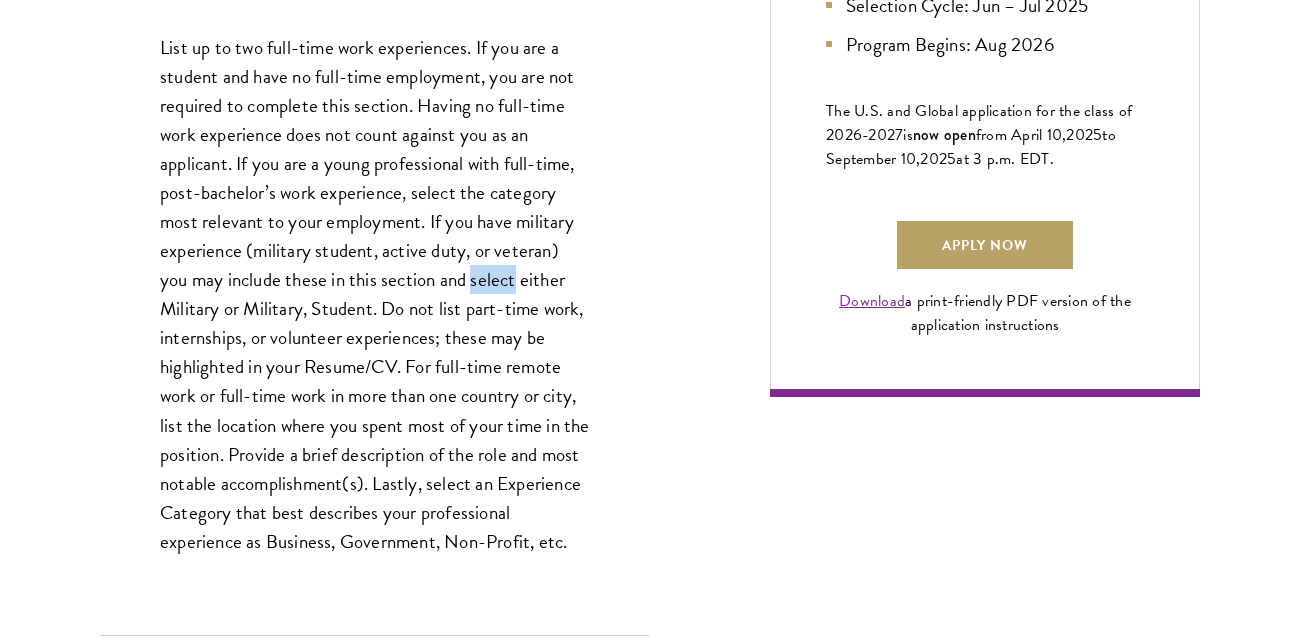 click on "List up to two full-time work experiences. If you are a student and have no full-time employment, you are not required to complete this section. Having no full-time work experience does not count against you as an  applicant. If you are a young professional with full-time, post-bachelor’s work experience, select the category most relevant to your employment. If you have military experience (military student, active duty, or veteran) you may include these in this section and select either Military or Military, Student. Do not list part-time work, internships, or volunteer experiences; these may be highlighted in your Resume/CV. For full-time remote work or full-time work in more than one country or city, list the location where you spent most of your time in the position. Provide a brief description of the role and most notable accomplishment(s). Lastly, select an Experience Category that best describes your professional experience as Business, Government, Non-Profit, etc." at bounding box center [375, 294] 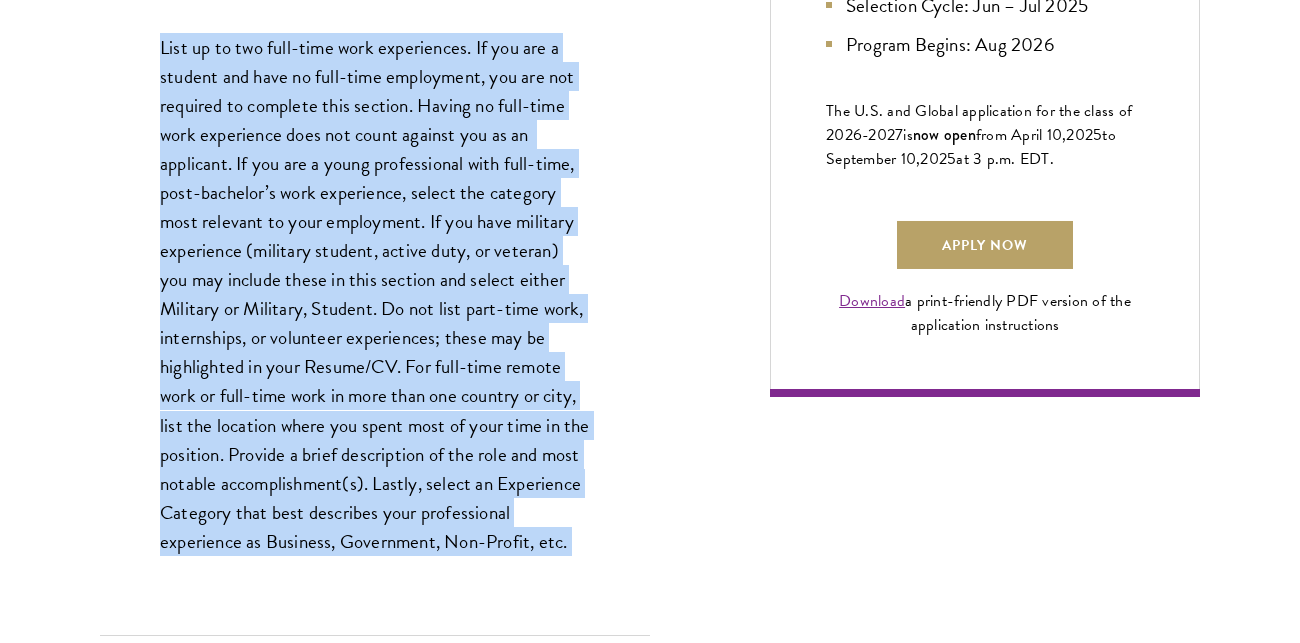 click on "List up to two full-time work experiences. If you are a student and have no full-time employment, you are not required to complete this section. Having no full-time work experience does not count against you as an  applicant. If you are a young professional with full-time, post-bachelor’s work experience, select the category most relevant to your employment. If you have military experience (military student, active duty, or veteran) you may include these in this section and select either Military or Military, Student. Do not list part-time work, internships, or volunteer experiences; these may be highlighted in your Resume/CV. For full-time remote work or full-time work in more than one country or city, list the location where you spent most of your time in the position. Provide a brief description of the role and most notable accomplishment(s). Lastly, select an Experience Category that best describes your professional experience as Business, Government, Non-Profit, etc." at bounding box center [375, 294] 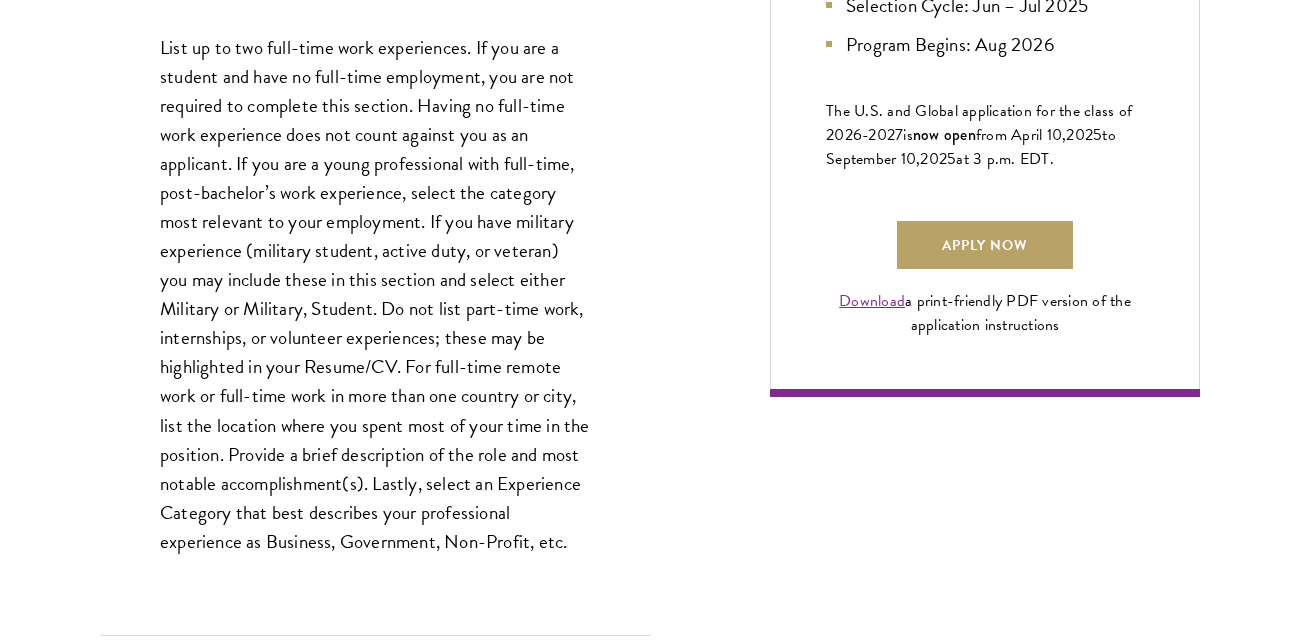 click on "List up to two full-time work experiences. If you are a student and have no full-time employment, you are not required to complete this section. Having no full-time work experience does not count against you as an  applicant. If you are a young professional with full-time, post-bachelor’s work experience, select the category most relevant to your employment. If you have military experience (military student, active duty, or veteran) you may include these in this section and select either Military or Military, Student. Do not list part-time work, internships, or volunteer experiences; these may be highlighted in your Resume/CV. For full-time remote work or full-time work in more than one country or city, list the location where you spent most of your time in the position. Provide a brief description of the role and most notable accomplishment(s). Lastly, select an Experience Category that best describes your professional experience as Business, Government, Non-Profit, etc." at bounding box center [375, 294] 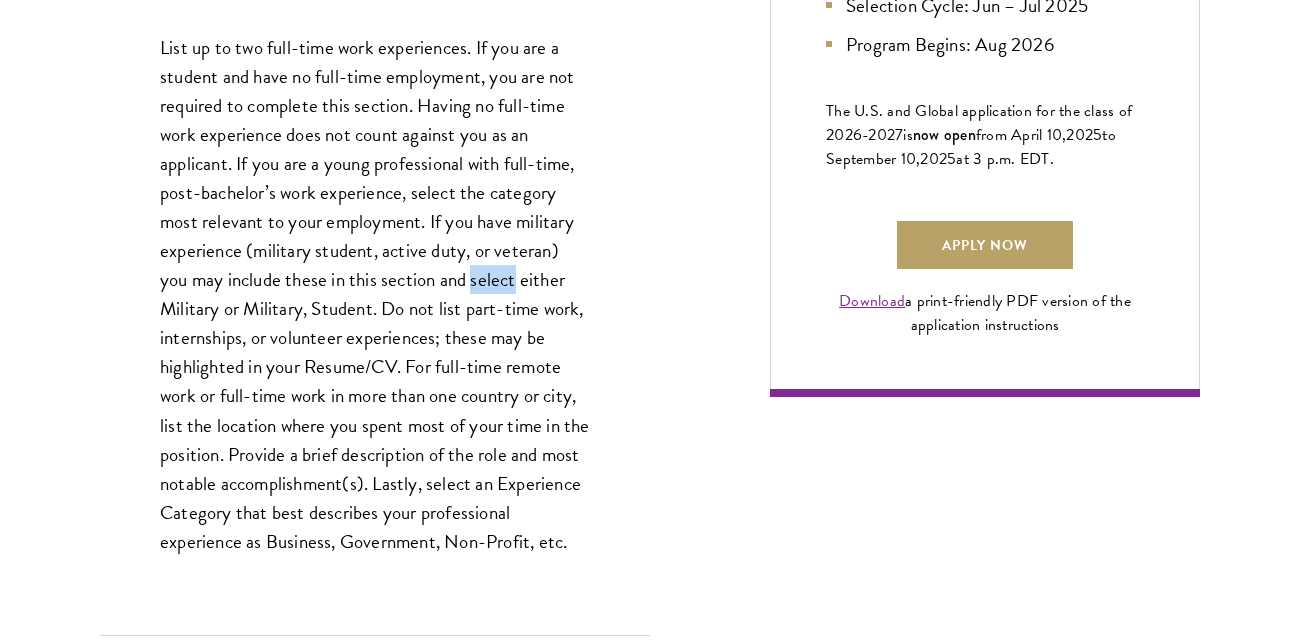 click on "List up to two full-time work experiences. If you are a student and have no full-time employment, you are not required to complete this section. Having no full-time work experience does not count against you as an  applicant. If you are a young professional with full-time, post-bachelor’s work experience, select the category most relevant to your employment. If you have military experience (military student, active duty, or veteran) you may include these in this section and select either Military or Military, Student. Do not list part-time work, internships, or volunteer experiences; these may be highlighted in your Resume/CV. For full-time remote work or full-time work in more than one country or city, list the location where you spent most of your time in the position. Provide a brief description of the role and most notable accomplishment(s). Lastly, select an Experience Category that best describes your professional experience as Business, Government, Non-Profit, etc." at bounding box center (375, 294) 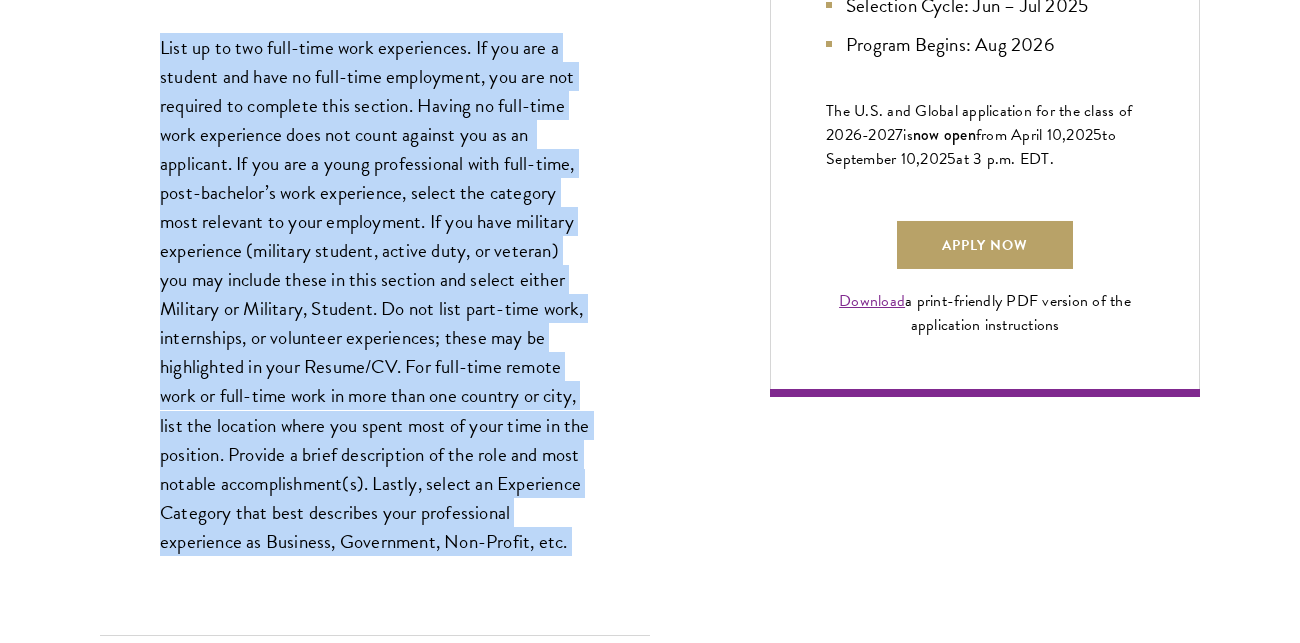 click on "List up to two full-time work experiences. If you are a student and have no full-time employment, you are not required to complete this section. Having no full-time work experience does not count against you as an  applicant. If you are a young professional with full-time, post-bachelor’s work experience, select the category most relevant to your employment. If you have military experience (military student, active duty, or veteran) you may include these in this section and select either Military or Military, Student. Do not list part-time work, internships, or volunteer experiences; these may be highlighted in your Resume/CV. For full-time remote work or full-time work in more than one country or city, list the location where you spent most of your time in the position. Provide a brief description of the role and most notable accomplishment(s). Lastly, select an Experience Category that best describes your professional experience as Business, Government, Non-Profit, etc." at bounding box center [375, 294] 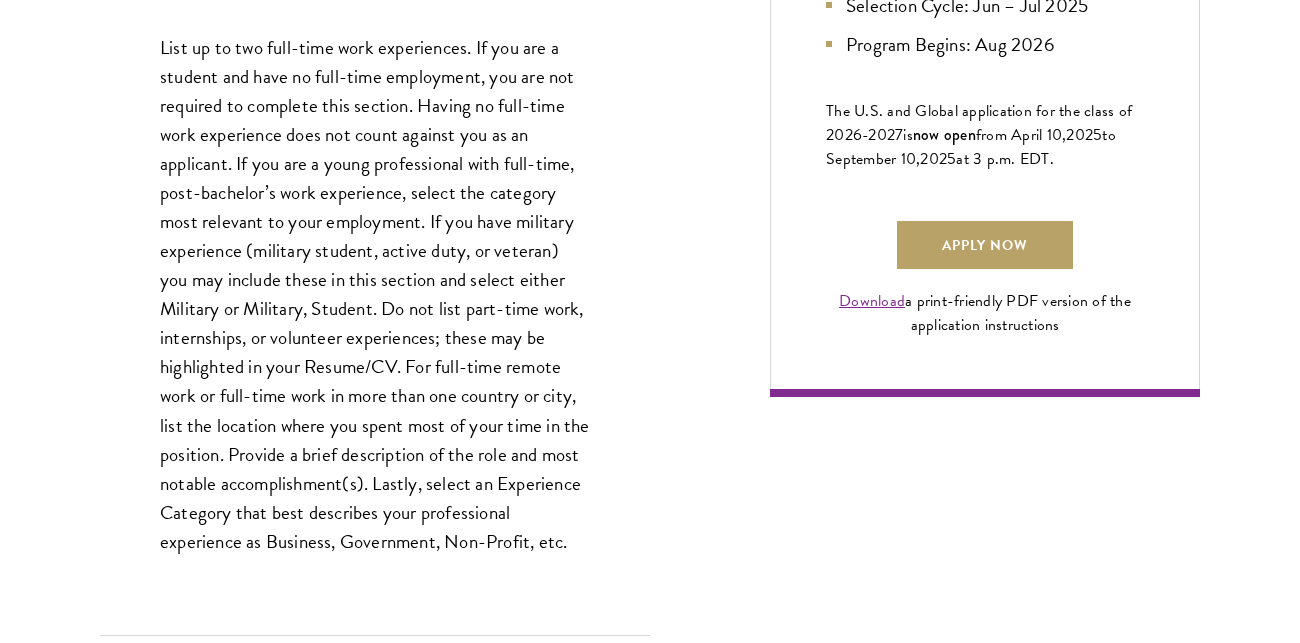 click on "List up to two full-time work experiences. If you are a student and have no full-time employment, you are not required to complete this section. Having no full-time work experience does not count against you as an  applicant. If you are a young professional with full-time, post-bachelor’s work experience, select the category most relevant to your employment. If you have military experience (military student, active duty, or veteran) you may include these in this section and select either Military or Military, Student. Do not list part-time work, internships, or volunteer experiences; these may be highlighted in your Resume/CV. For full-time remote work or full-time work in more than one country or city, list the location where you spent most of your time in the position. Provide a brief description of the role and most notable accomplishment(s). Lastly, select an Experience Category that best describes your professional experience as Business, Government, Non-Profit, etc." at bounding box center (375, 294) 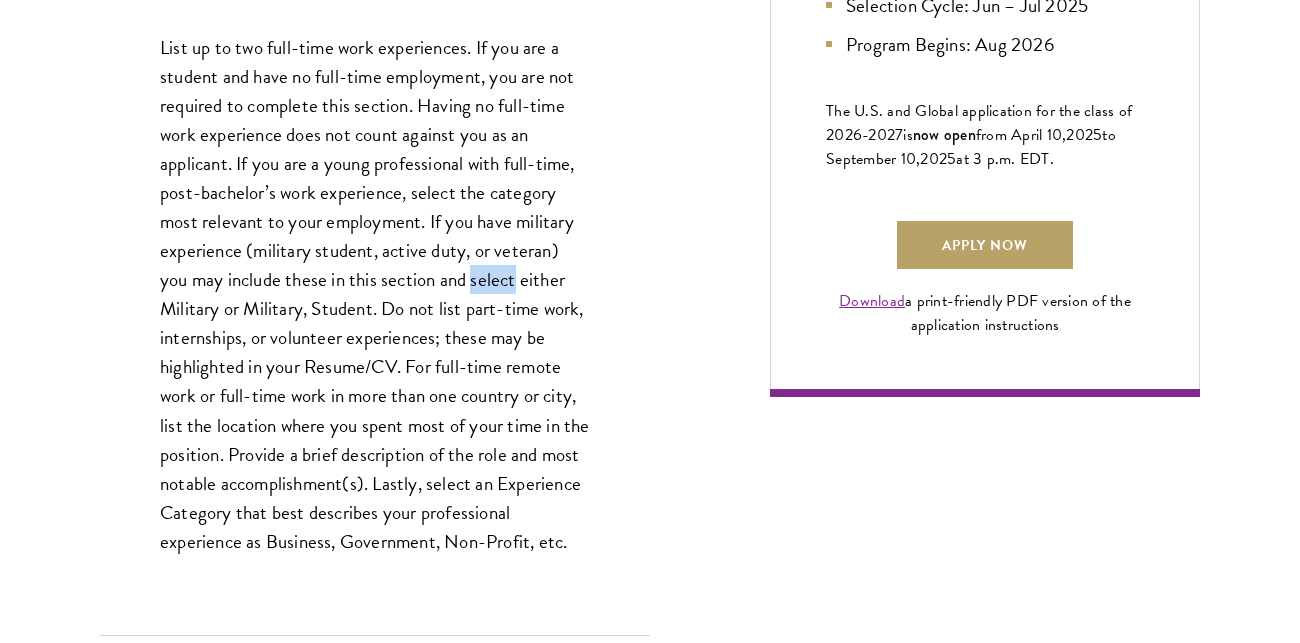 click on "List up to two full-time work experiences. If you are a student and have no full-time employment, you are not required to complete this section. Having no full-time work experience does not count against you as an  applicant. If you are a young professional with full-time, post-bachelor’s work experience, select the category most relevant to your employment. If you have military experience (military student, active duty, or veteran) you may include these in this section and select either Military or Military, Student. Do not list part-time work, internships, or volunteer experiences; these may be highlighted in your Resume/CV. For full-time remote work or full-time work in more than one country or city, list the location where you spent most of your time in the position. Provide a brief description of the role and most notable accomplishment(s). Lastly, select an Experience Category that best describes your professional experience as Business, Government, Non-Profit, etc." at bounding box center [375, 294] 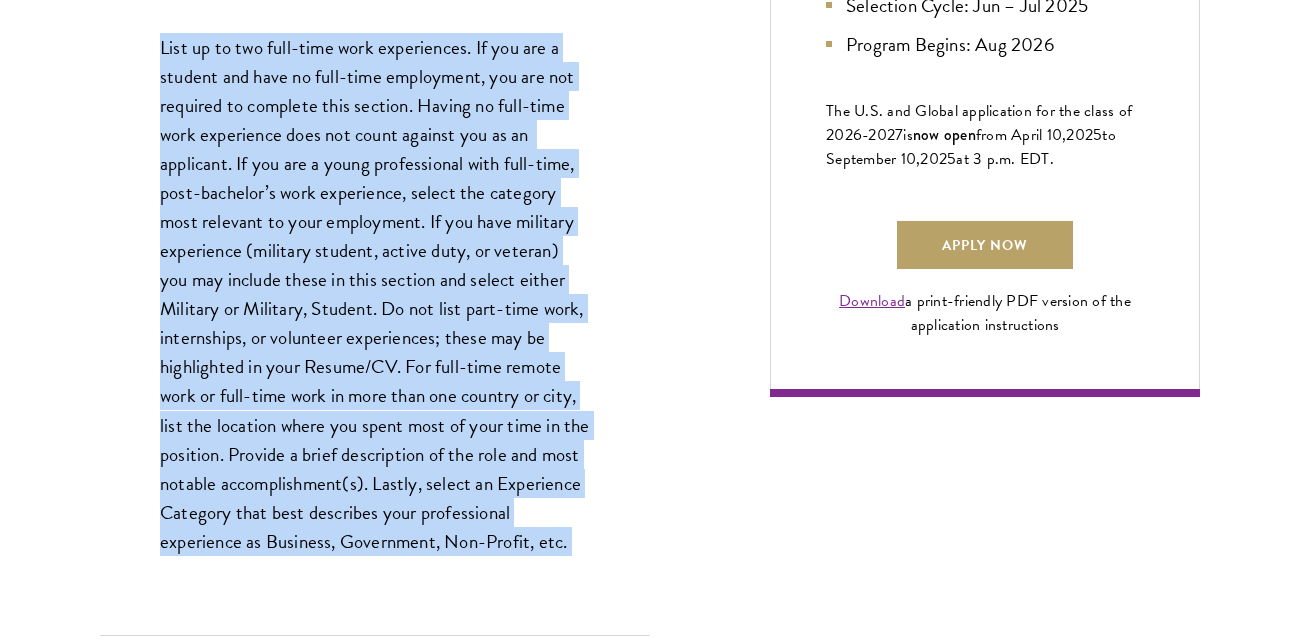 click on "List up to two full-time work experiences. If you are a student and have no full-time employment, you are not required to complete this section. Having no full-time work experience does not count against you as an  applicant. If you are a young professional with full-time, post-bachelor’s work experience, select the category most relevant to your employment. If you have military experience (military student, active duty, or veteran) you may include these in this section and select either Military or Military, Student. Do not list part-time work, internships, or volunteer experiences; these may be highlighted in your Resume/CV. For full-time remote work or full-time work in more than one country or city, list the location where you spent most of your time in the position. Provide a brief description of the role and most notable accomplishment(s). Lastly, select an Experience Category that best describes your professional experience as Business, Government, Non-Profit, etc." at bounding box center [375, 294] 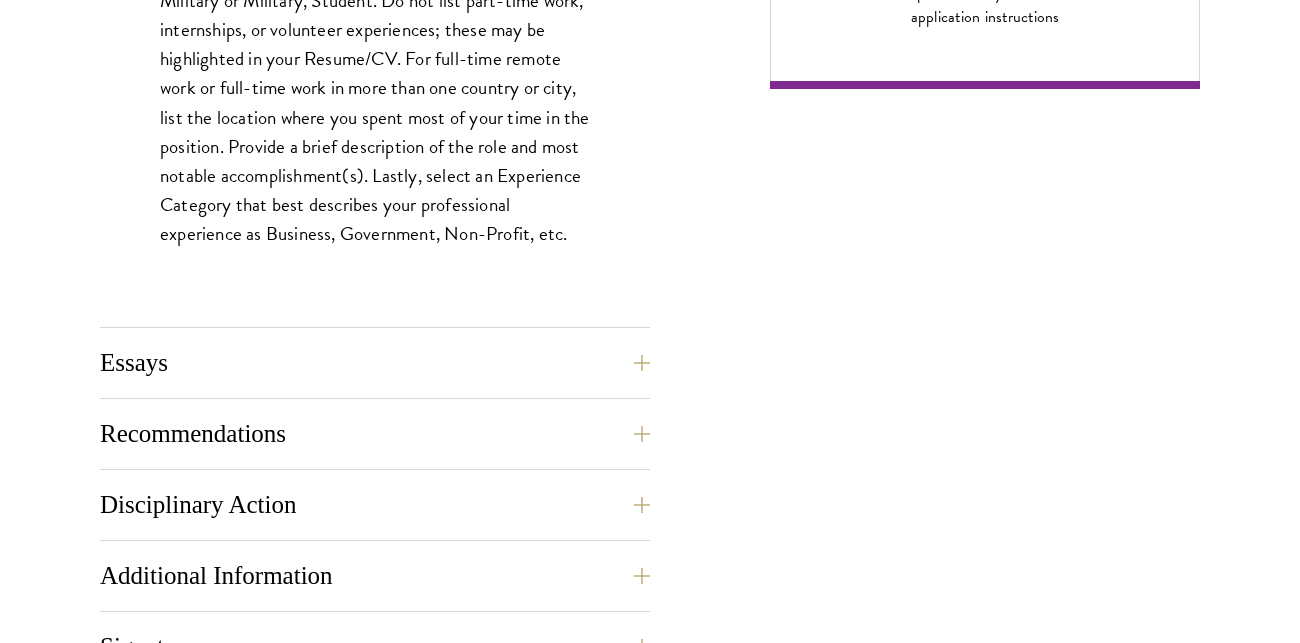 scroll, scrollTop: 1763, scrollLeft: 0, axis: vertical 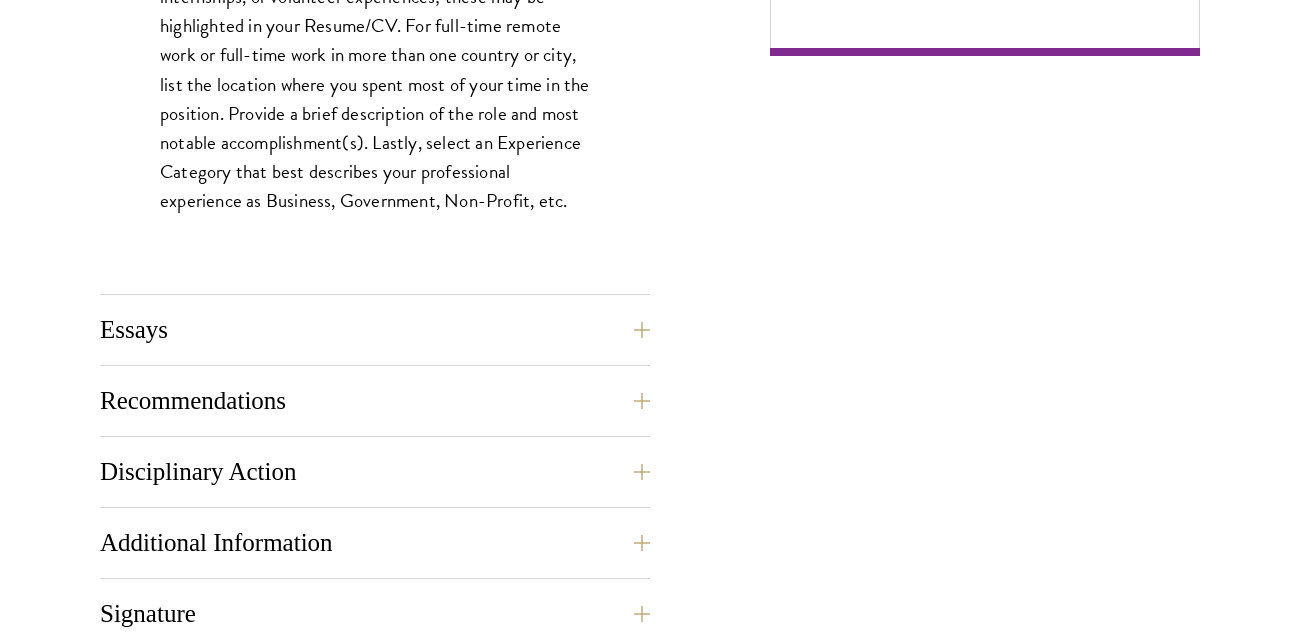 click on "Application Home Page
The online application form must be completed in English. All requirements must be submitted electronically; we do not accept materials via email or mail.
To begin, create an account to start a new application. The email address provided to create your account will be used for all correspondence about your admissions status. After creating an account, a system-generated email will be sent to you with a temporary PIN to activate your account. If you do not receive this email immediately, check your spam/junk folders. Add  admissions@schwarzmanscholars.org  to your safe senders list.
Once you have created an account, click “Start New Application” to begin your application. You do not have to complete your application in one sitting; you may access and continue your work as frequently as needed before final submission. To save your work, click on the “Continue” button.
Personal Information
." at bounding box center [650, -46] 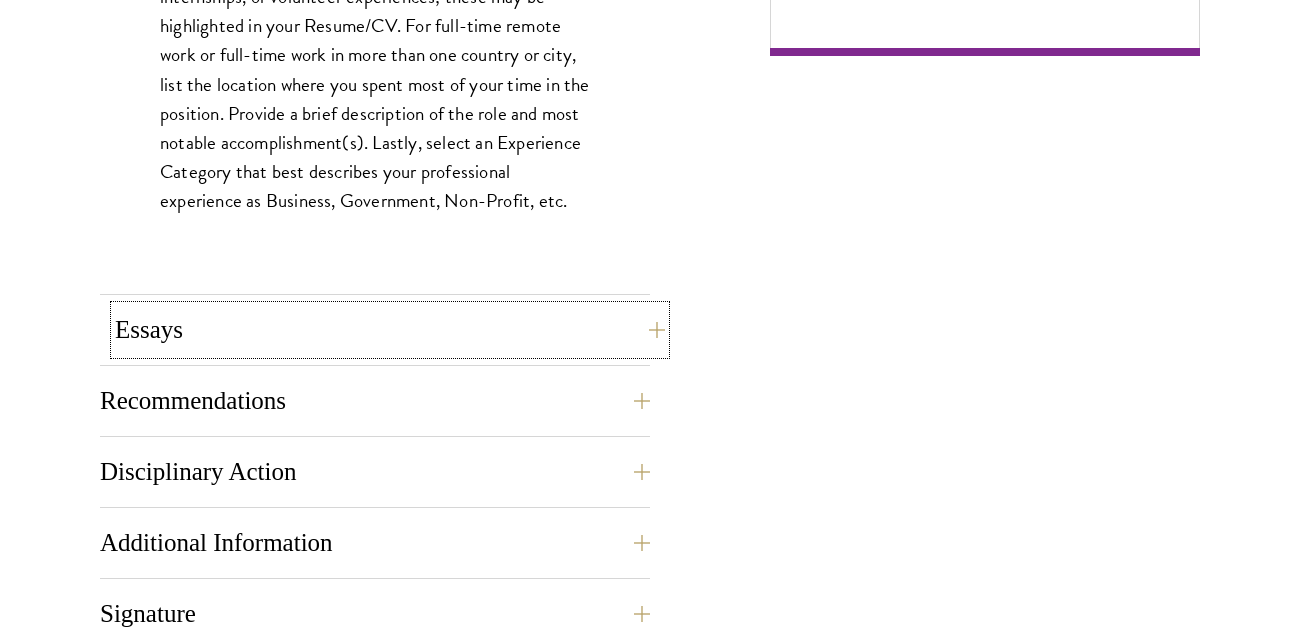 click on "Essays" at bounding box center [390, 330] 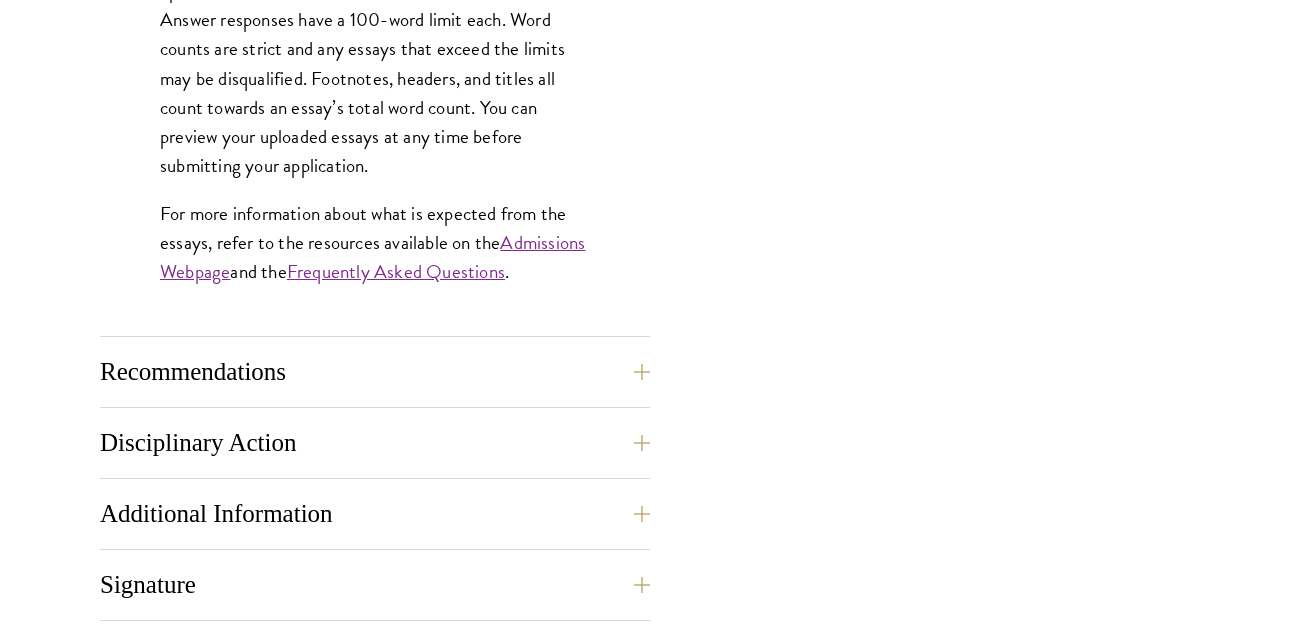 scroll, scrollTop: 1848, scrollLeft: 0, axis: vertical 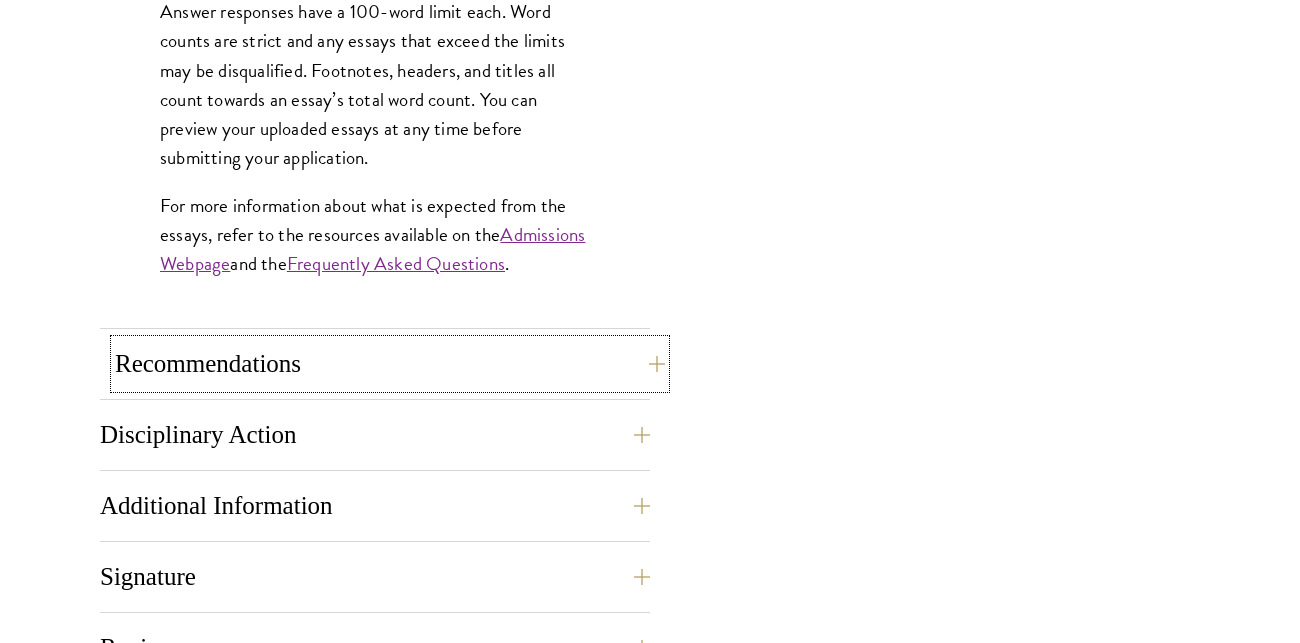 click on "Recommendations" at bounding box center [390, 364] 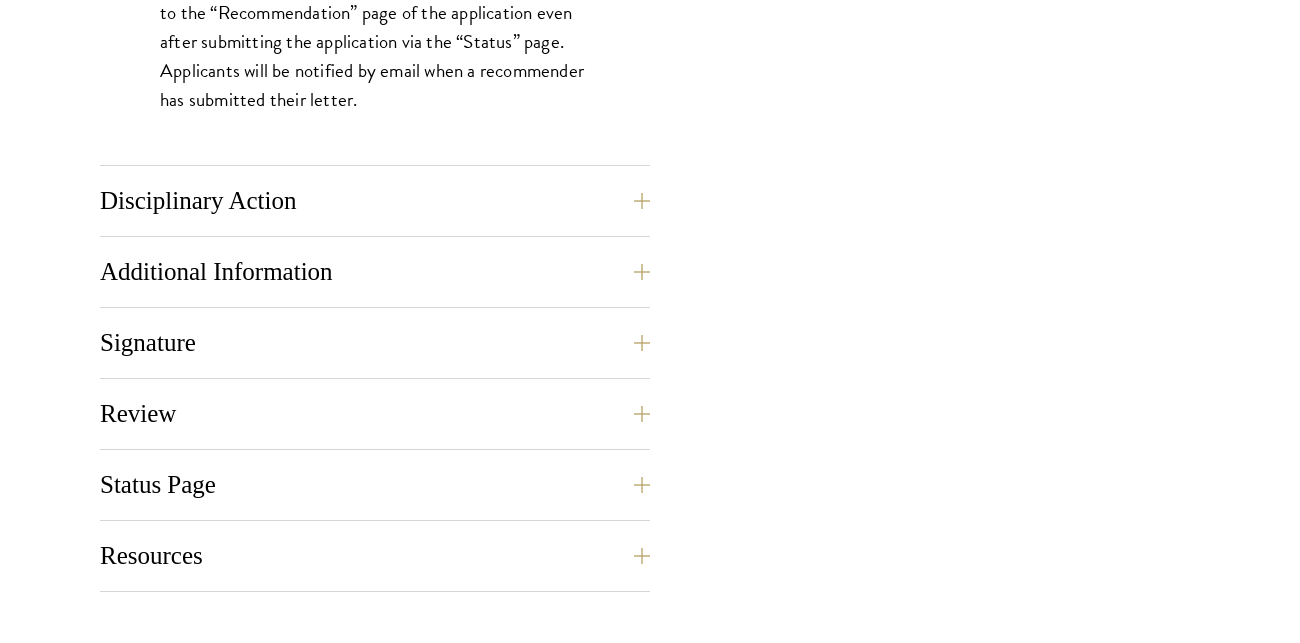 scroll, scrollTop: 3076, scrollLeft: 0, axis: vertical 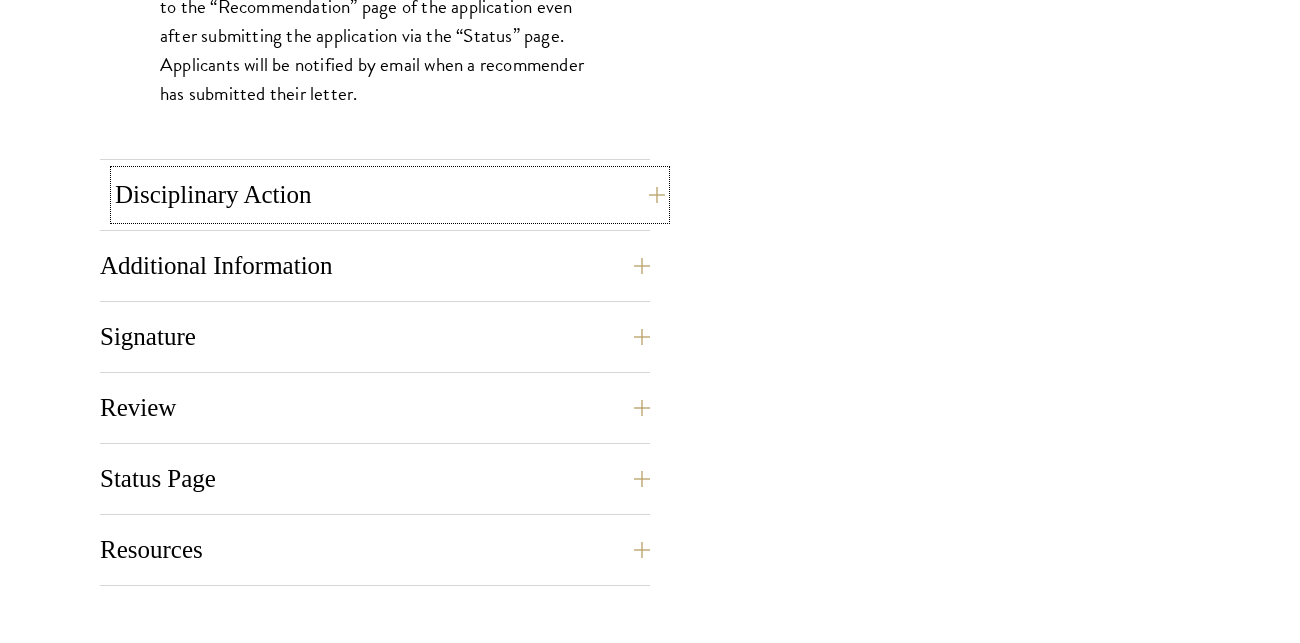 click on "Disciplinary Action" at bounding box center [390, 195] 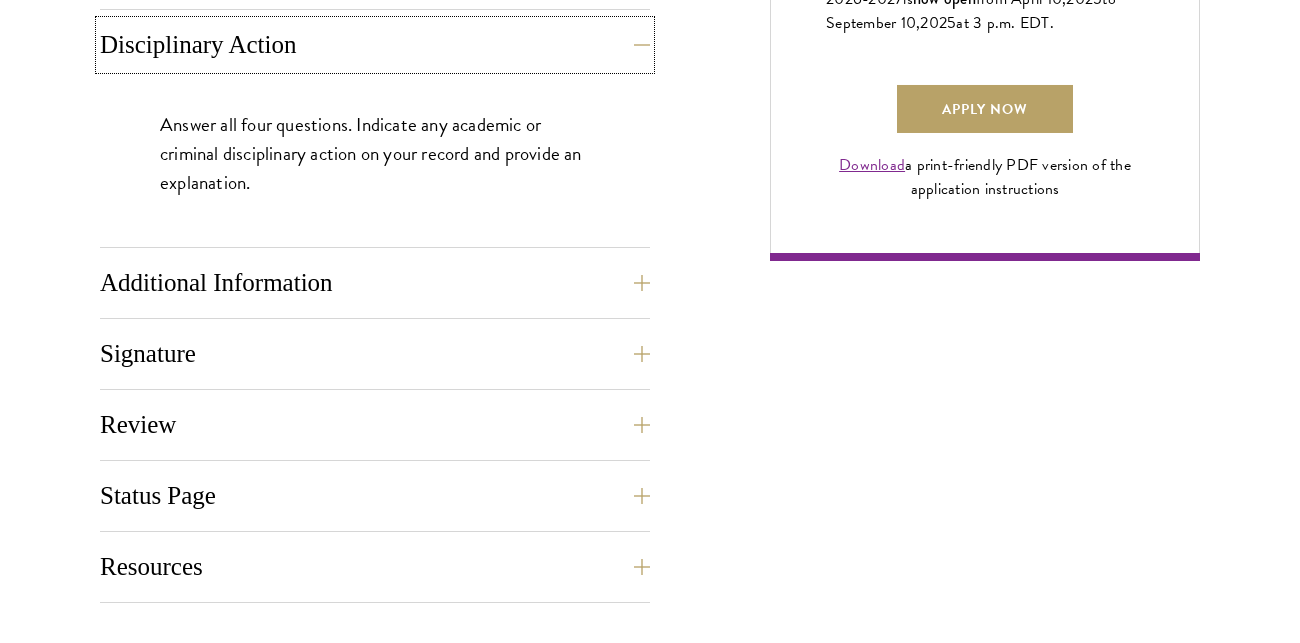scroll, scrollTop: 1563, scrollLeft: 0, axis: vertical 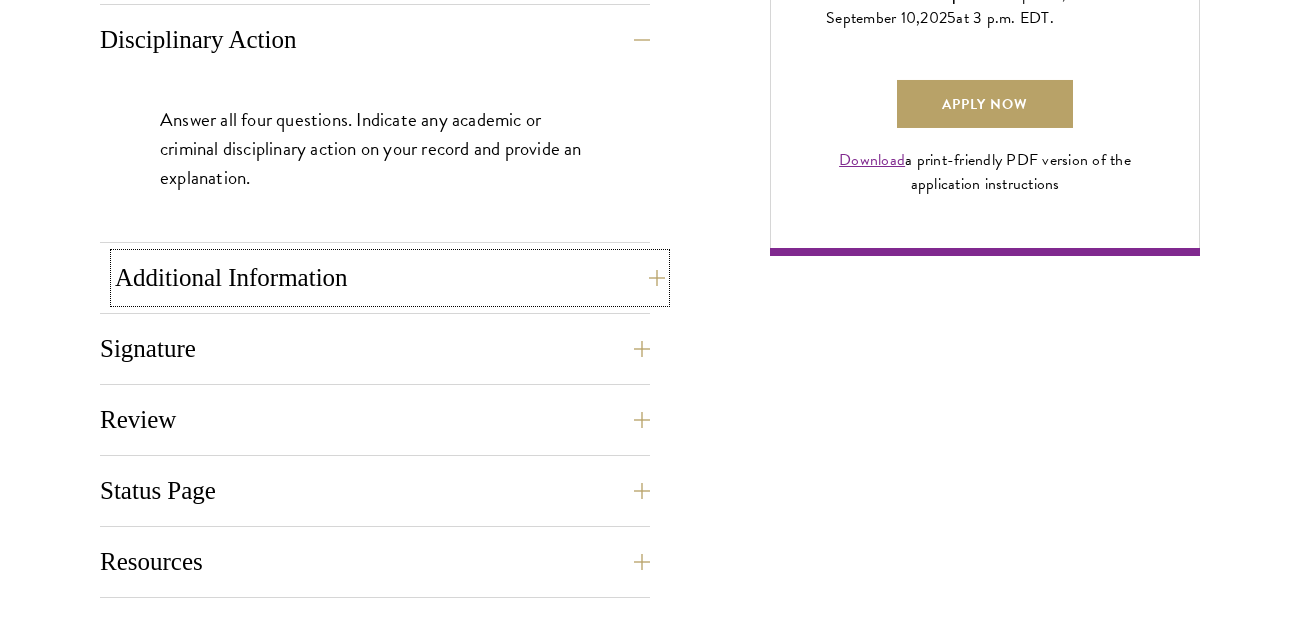 click on "Additional Information" at bounding box center [390, 278] 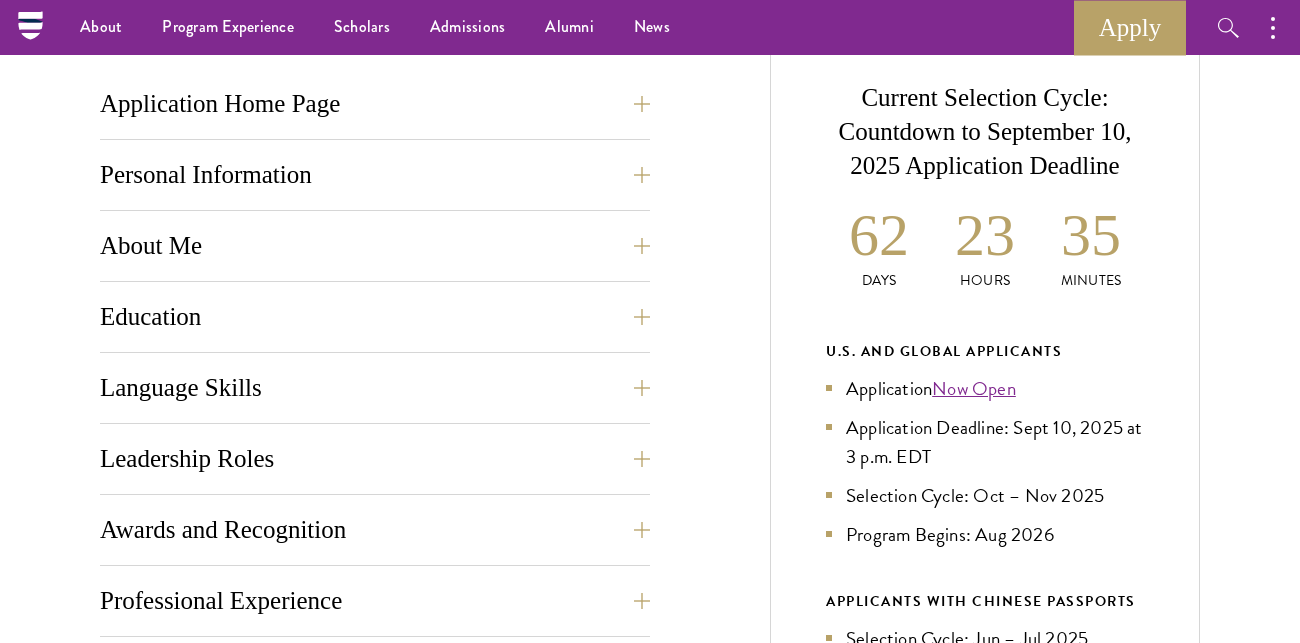 scroll, scrollTop: 0, scrollLeft: 0, axis: both 